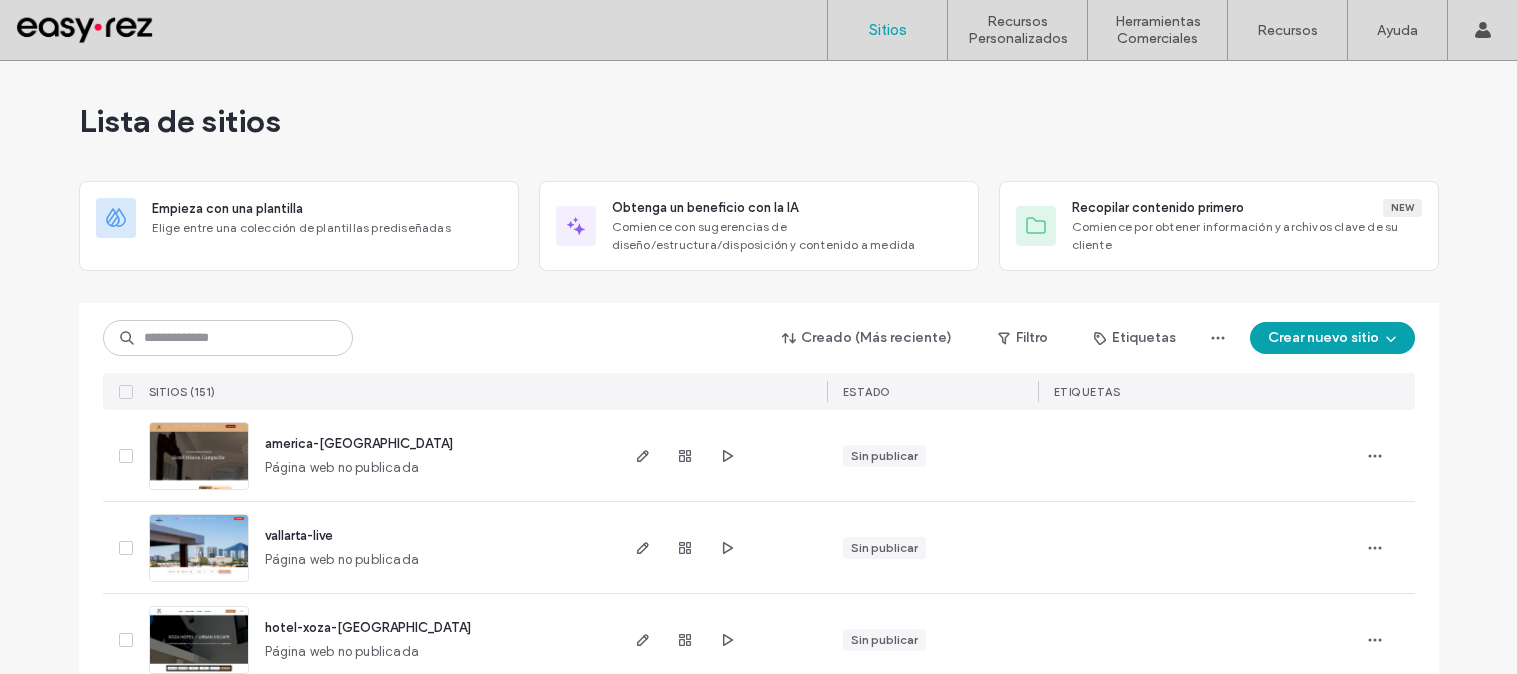 scroll, scrollTop: 0, scrollLeft: 0, axis: both 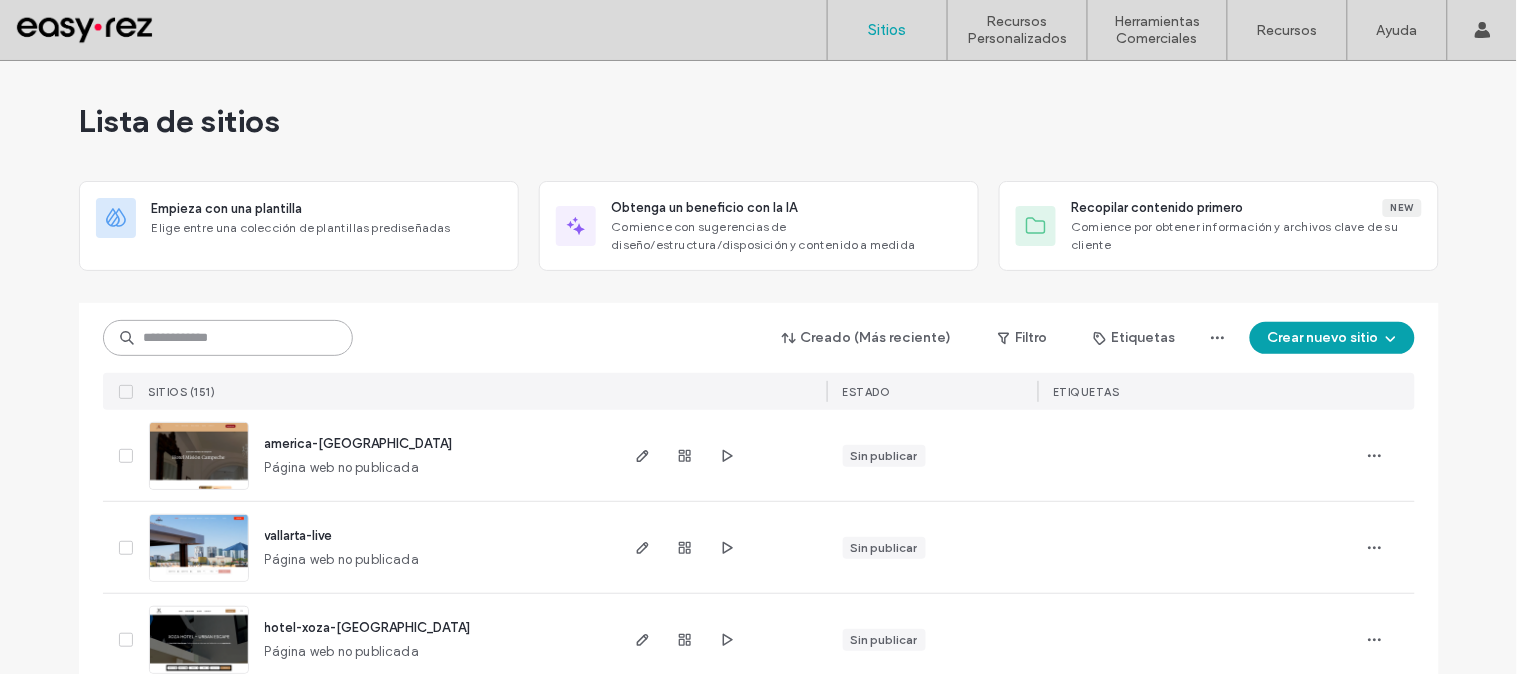 click at bounding box center (228, 338) 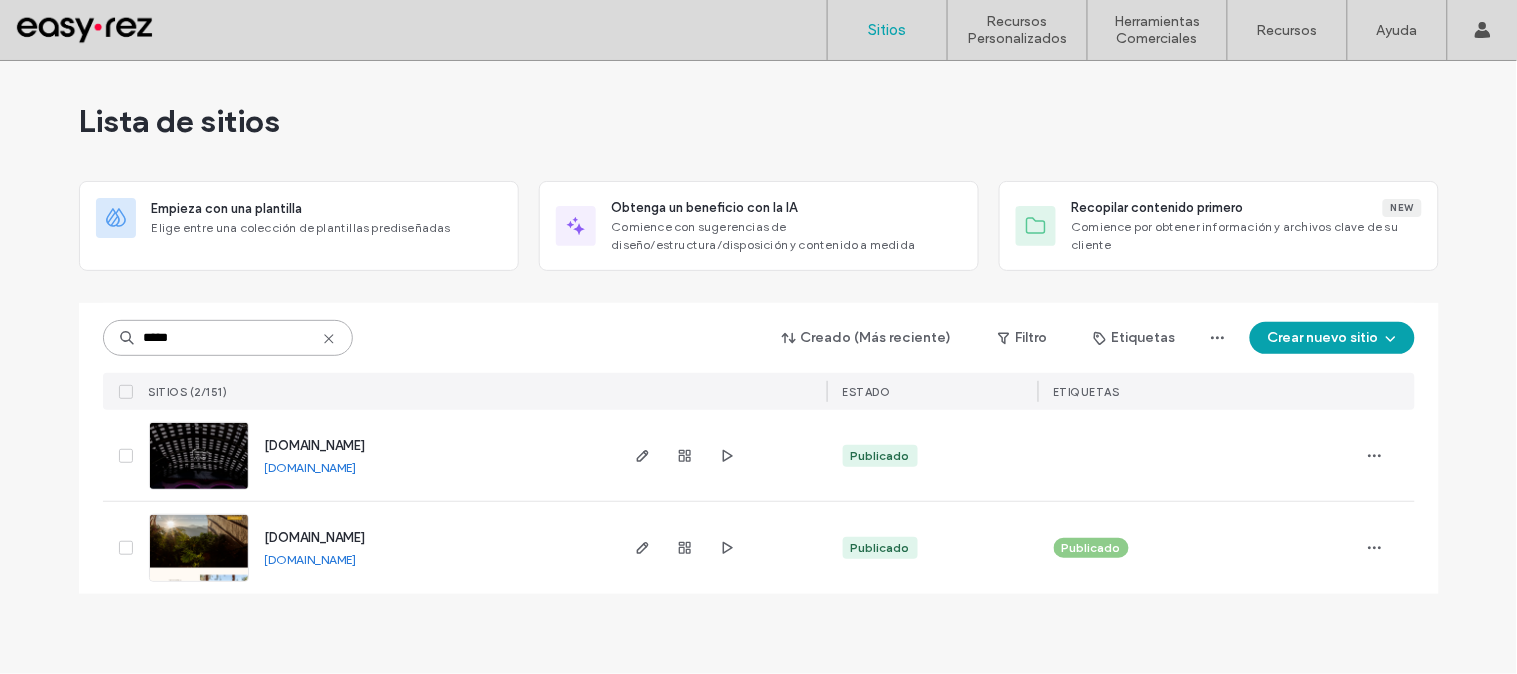 type on "*****" 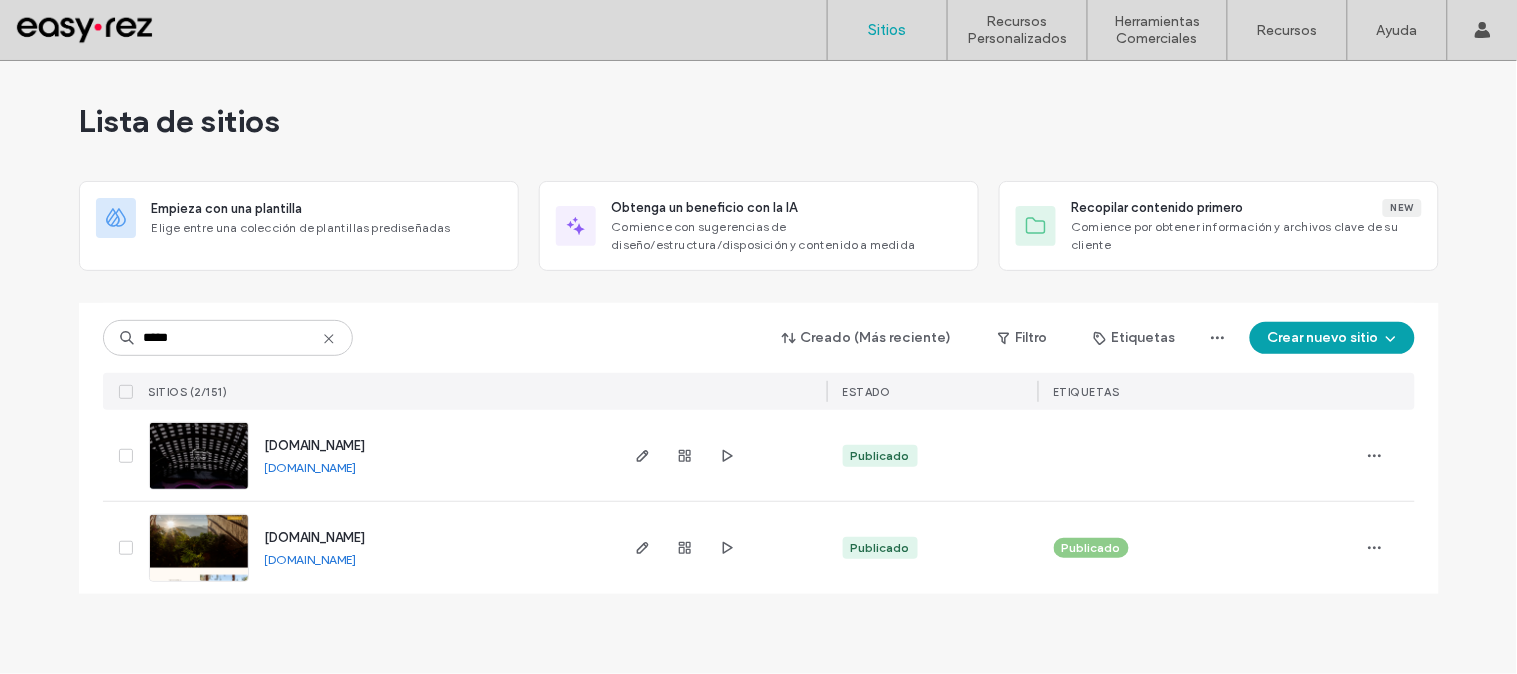 click on "[DOMAIN_NAME]" at bounding box center (315, 537) 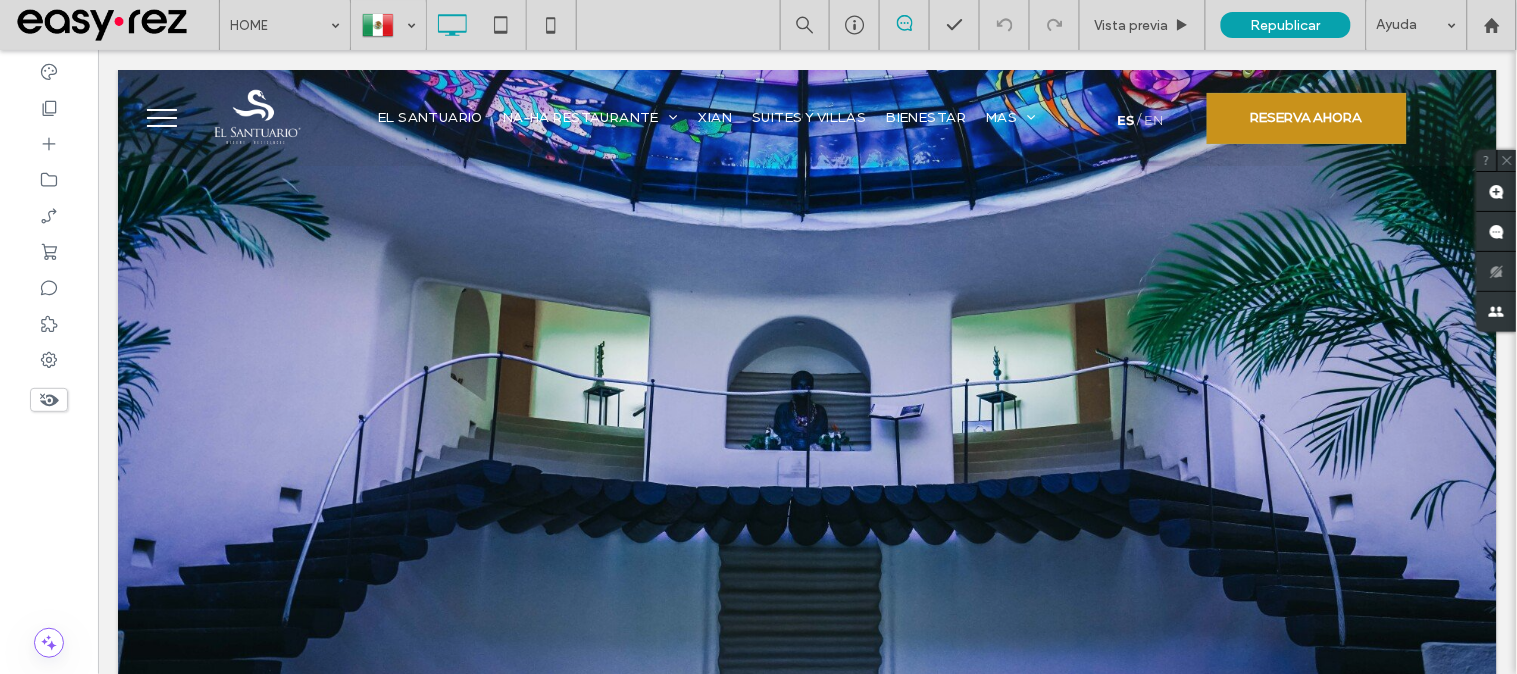 scroll, scrollTop: 0, scrollLeft: 0, axis: both 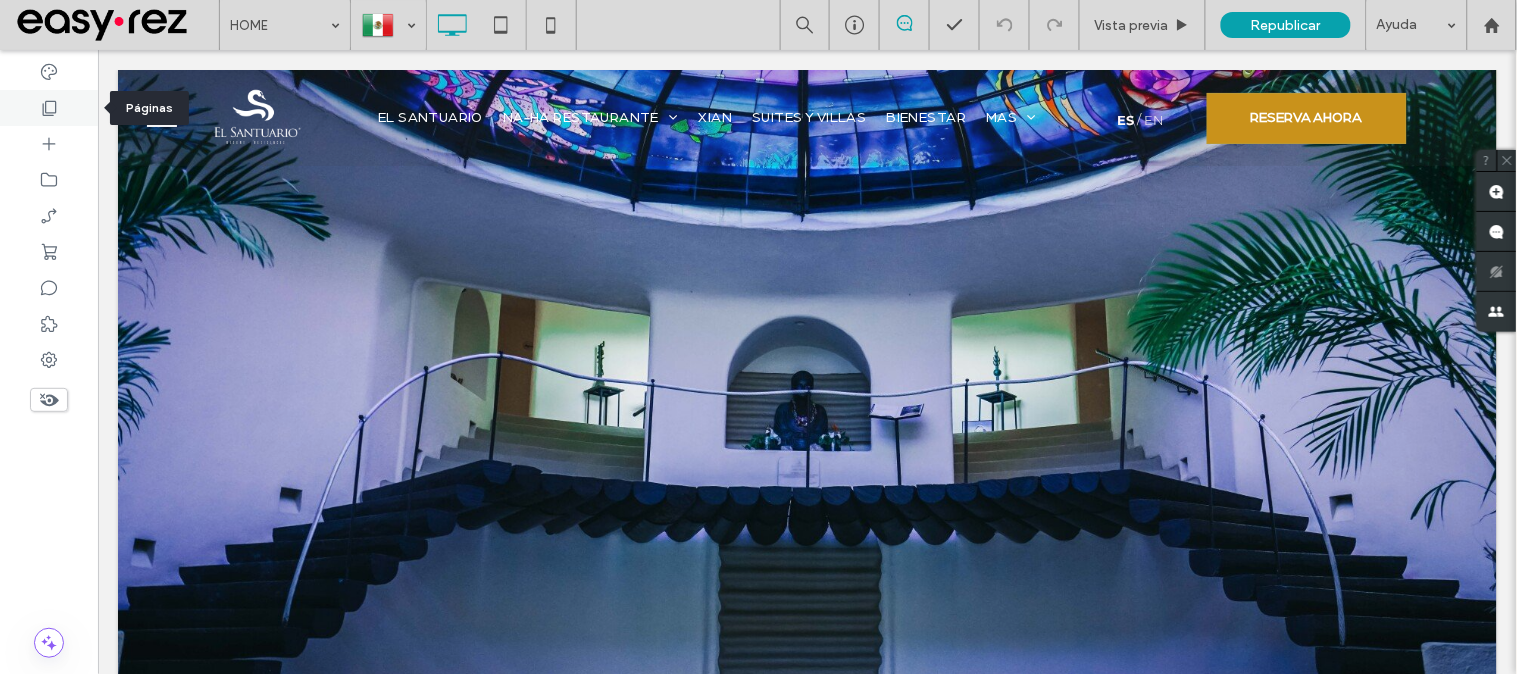 click at bounding box center (49, 108) 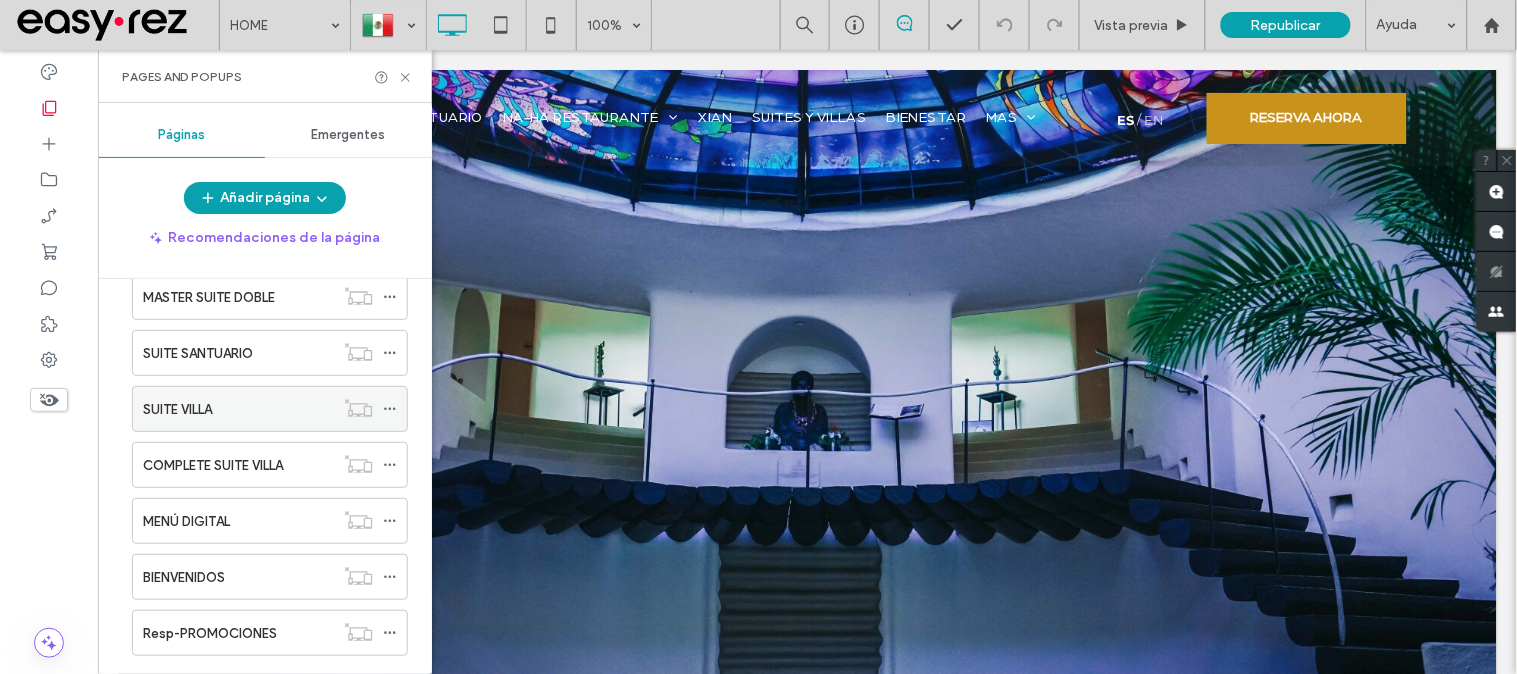 scroll, scrollTop: 1333, scrollLeft: 0, axis: vertical 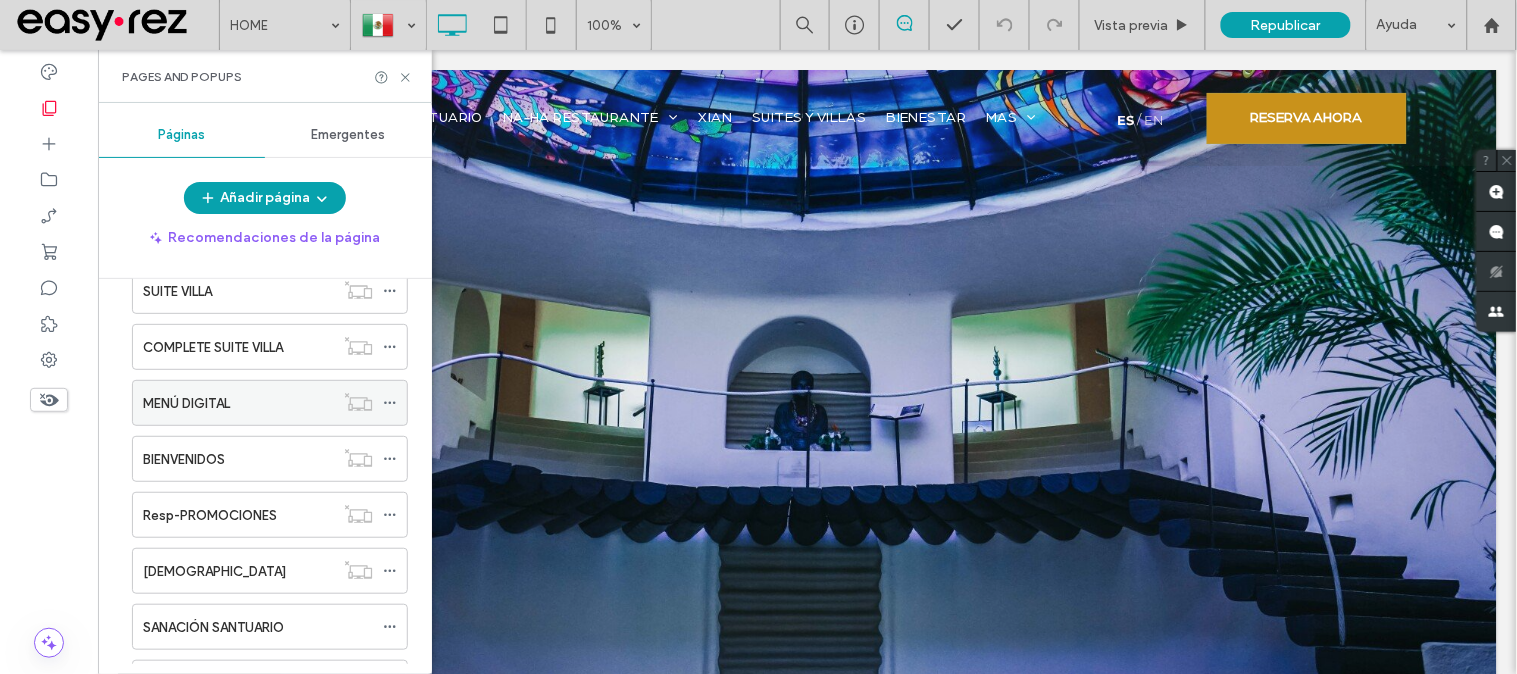 click on "MENÚ DIGITAL" at bounding box center [186, 403] 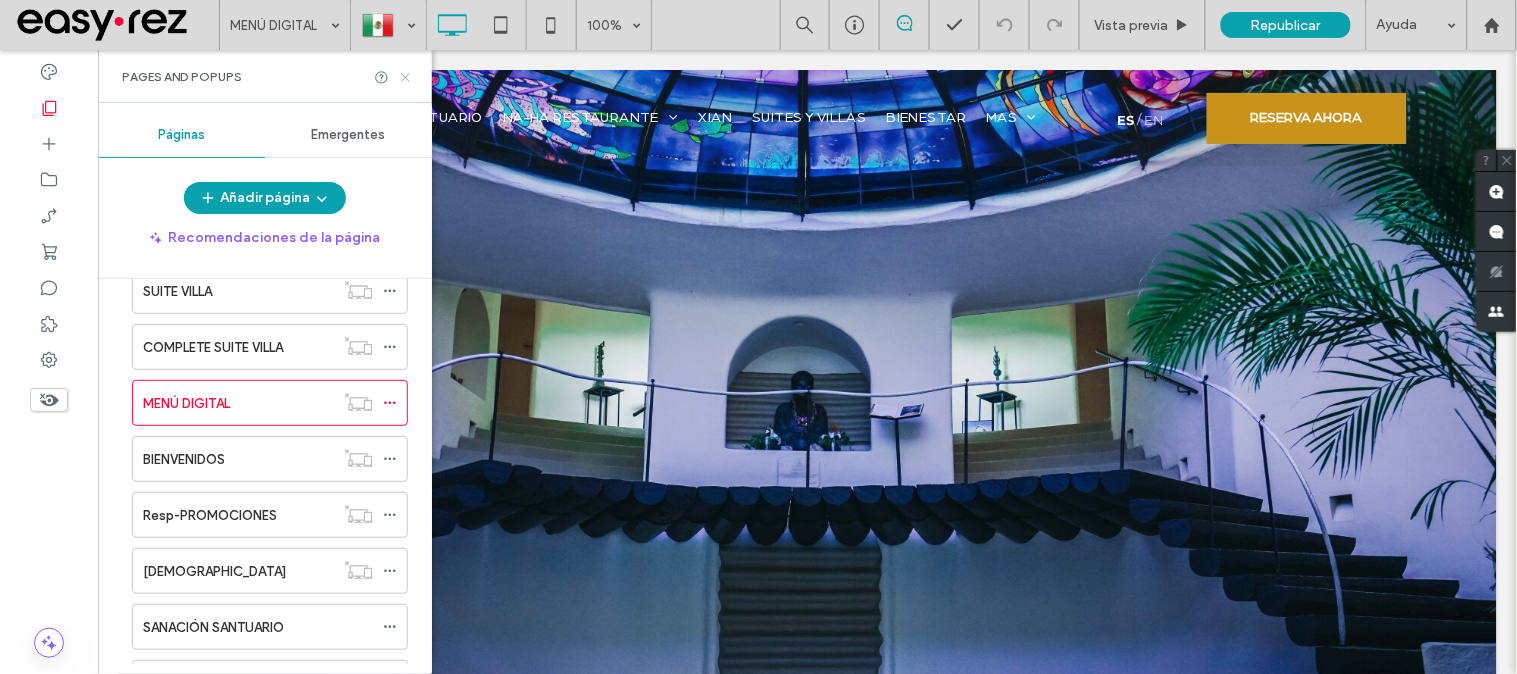 click 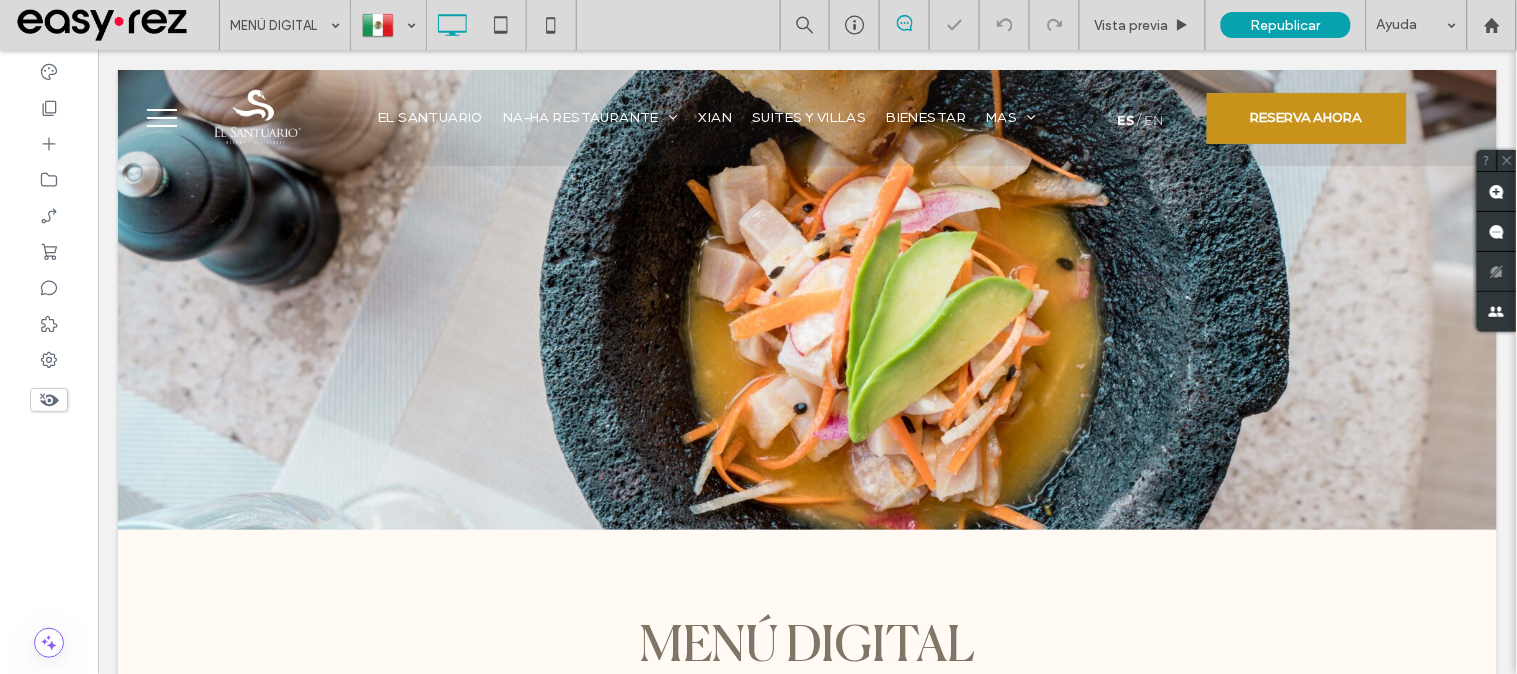 scroll, scrollTop: 555, scrollLeft: 0, axis: vertical 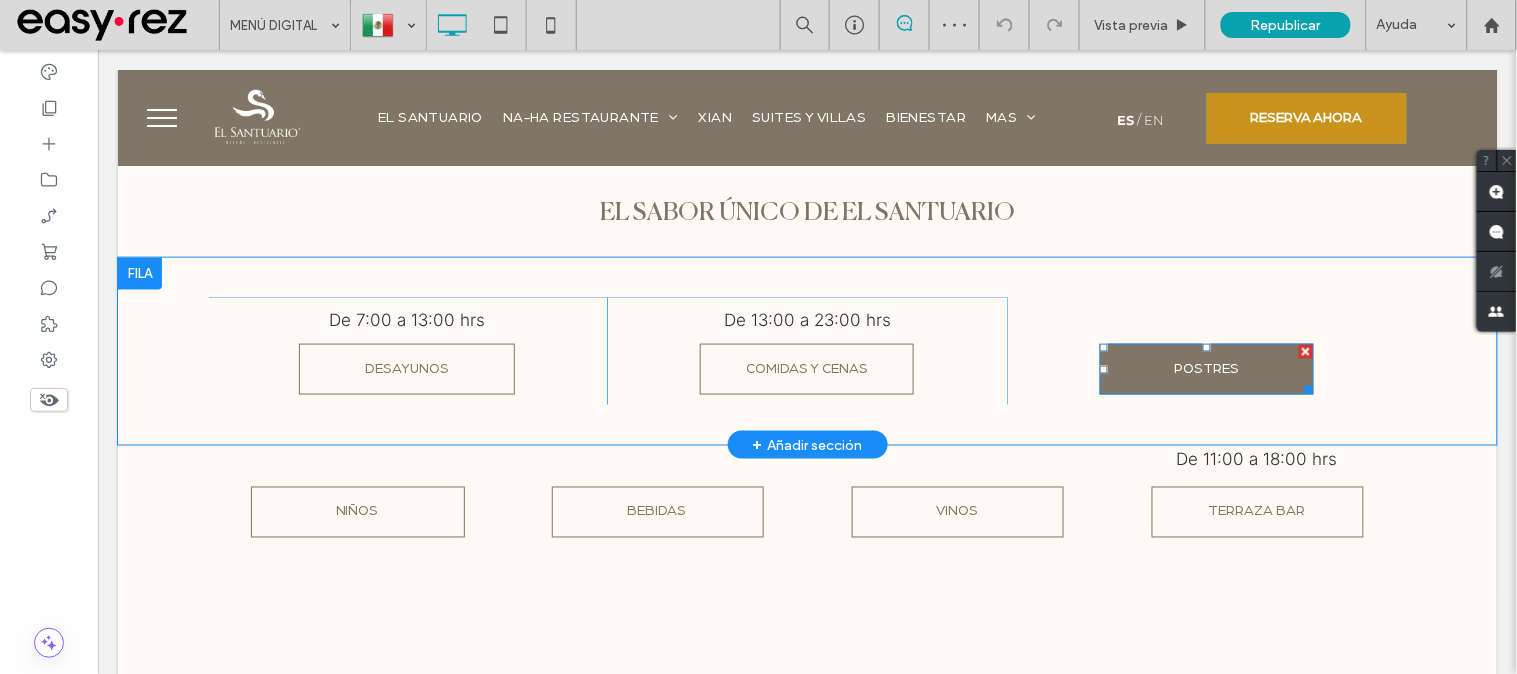 click on "POSTRES" at bounding box center [1206, 368] 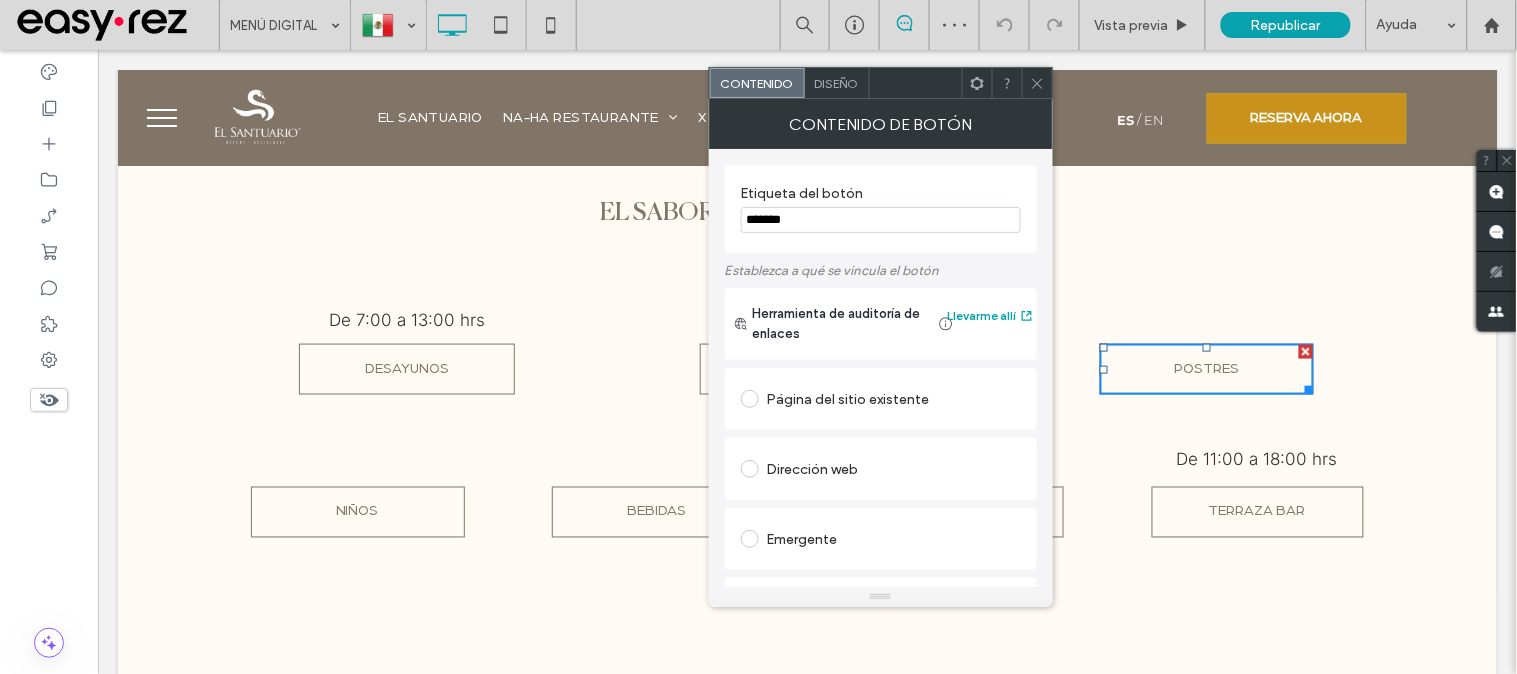scroll, scrollTop: 396, scrollLeft: 0, axis: vertical 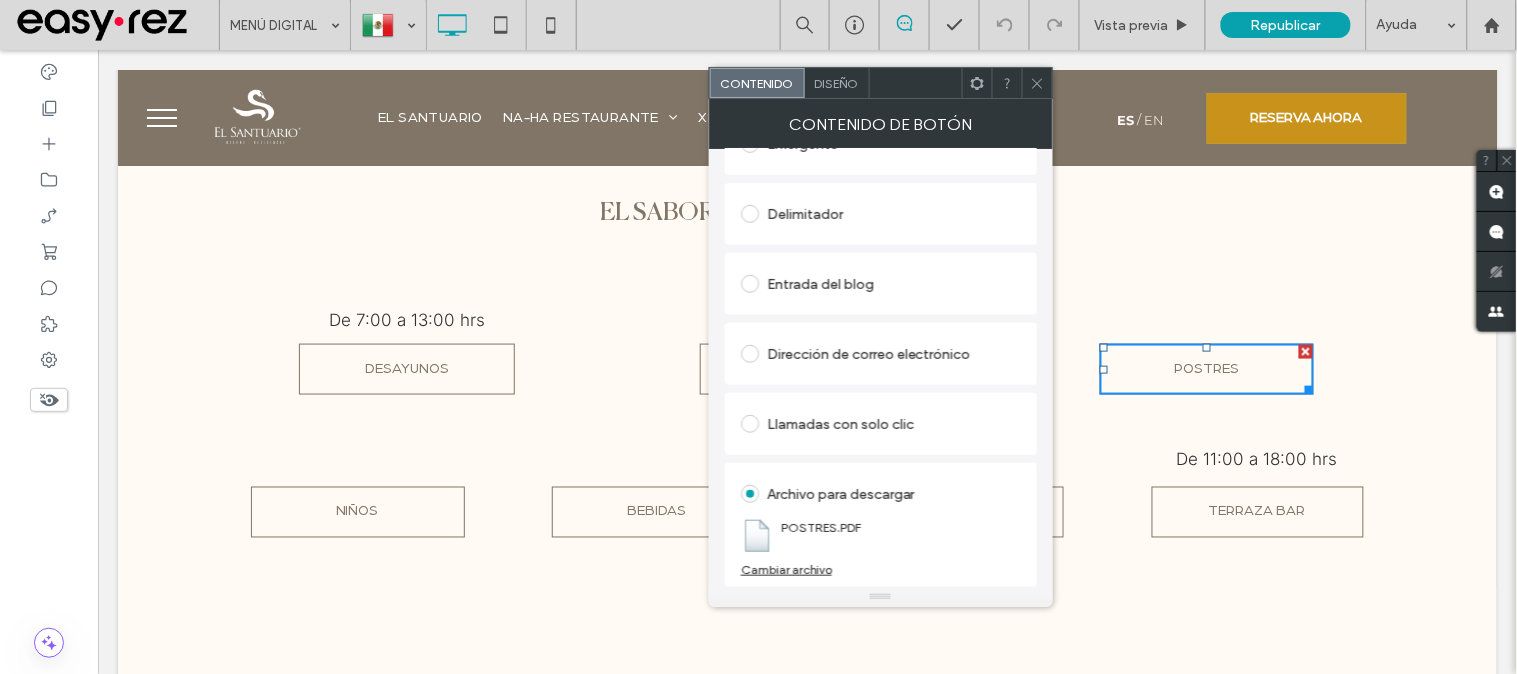 click on "Cambiar archivo" at bounding box center (786, 569) 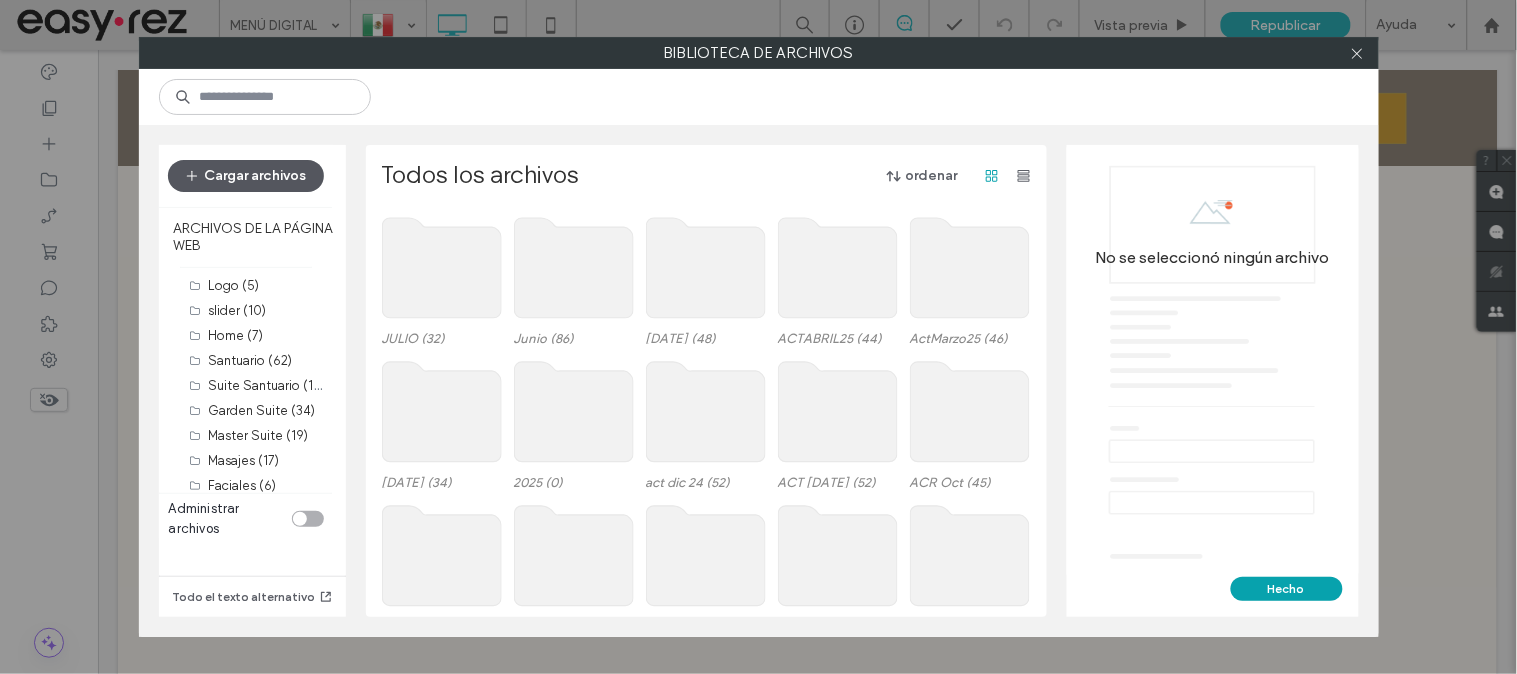 click on "Cargar archivos" at bounding box center [246, 176] 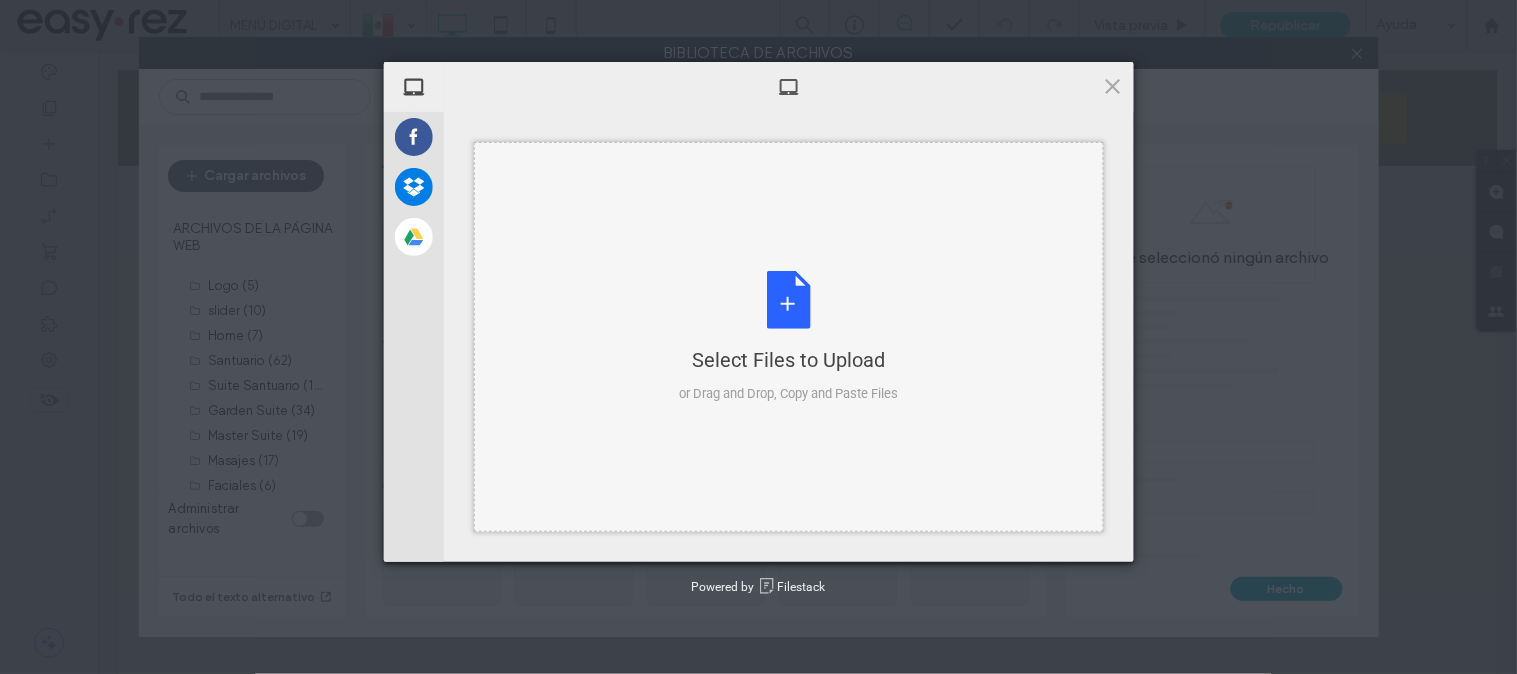 click on "Select Files to Upload
or Drag and Drop, Copy and Paste Files" at bounding box center [789, 337] 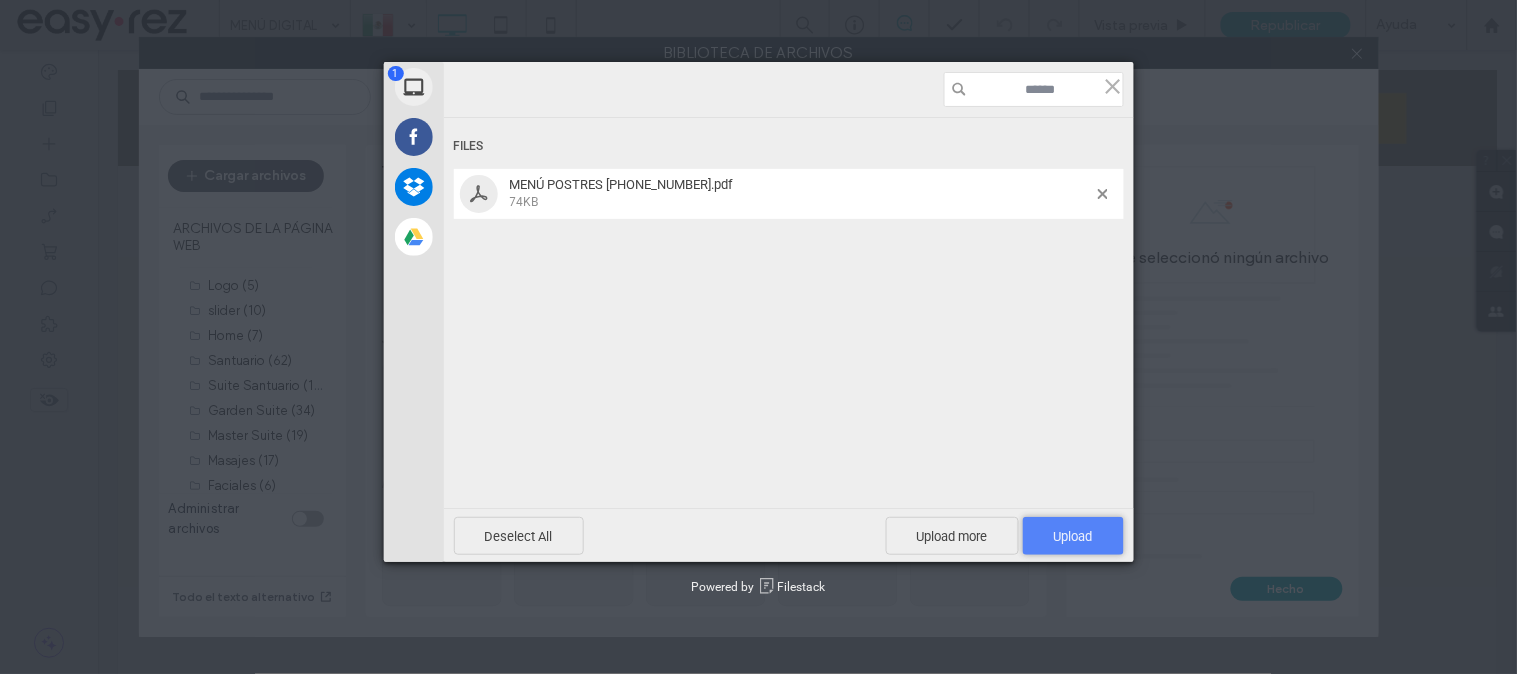 click on "Upload
1" at bounding box center (1073, 536) 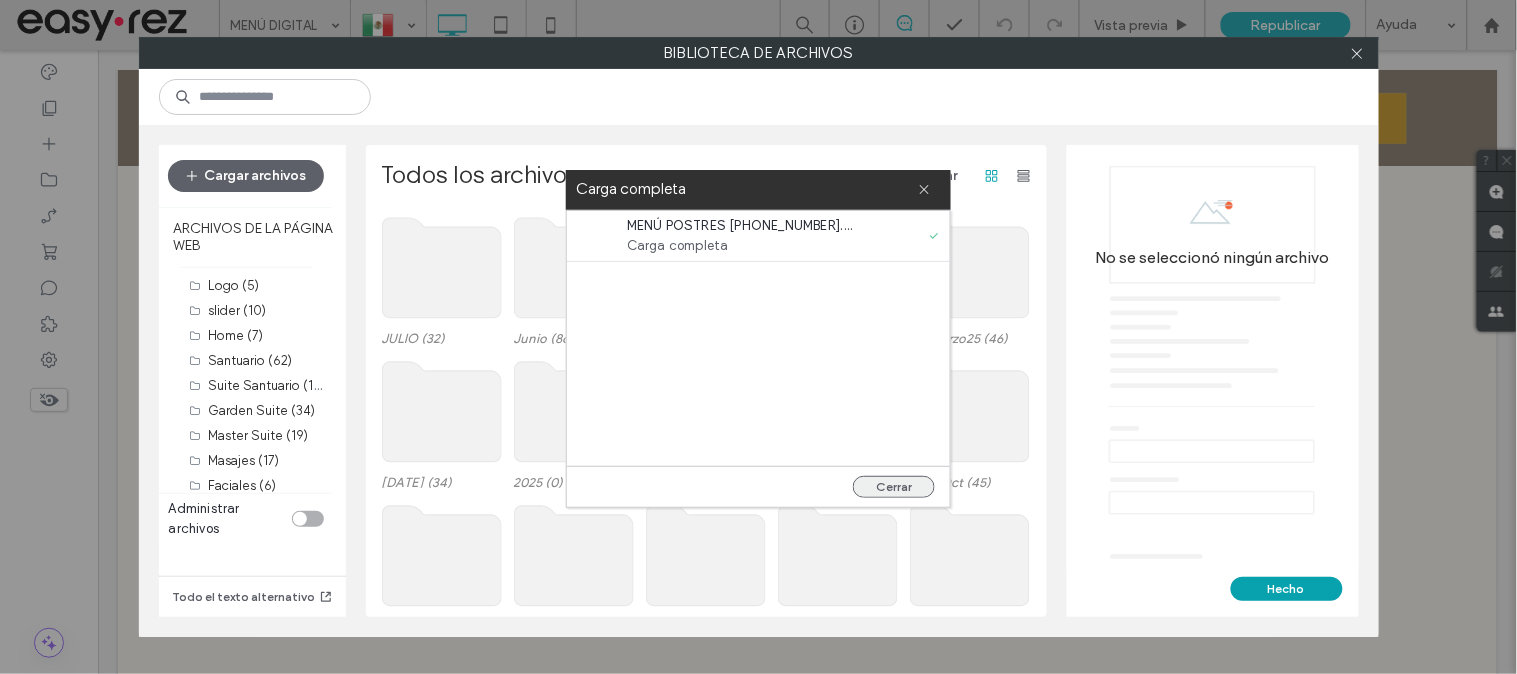 click on "Cerrar" at bounding box center [894, 487] 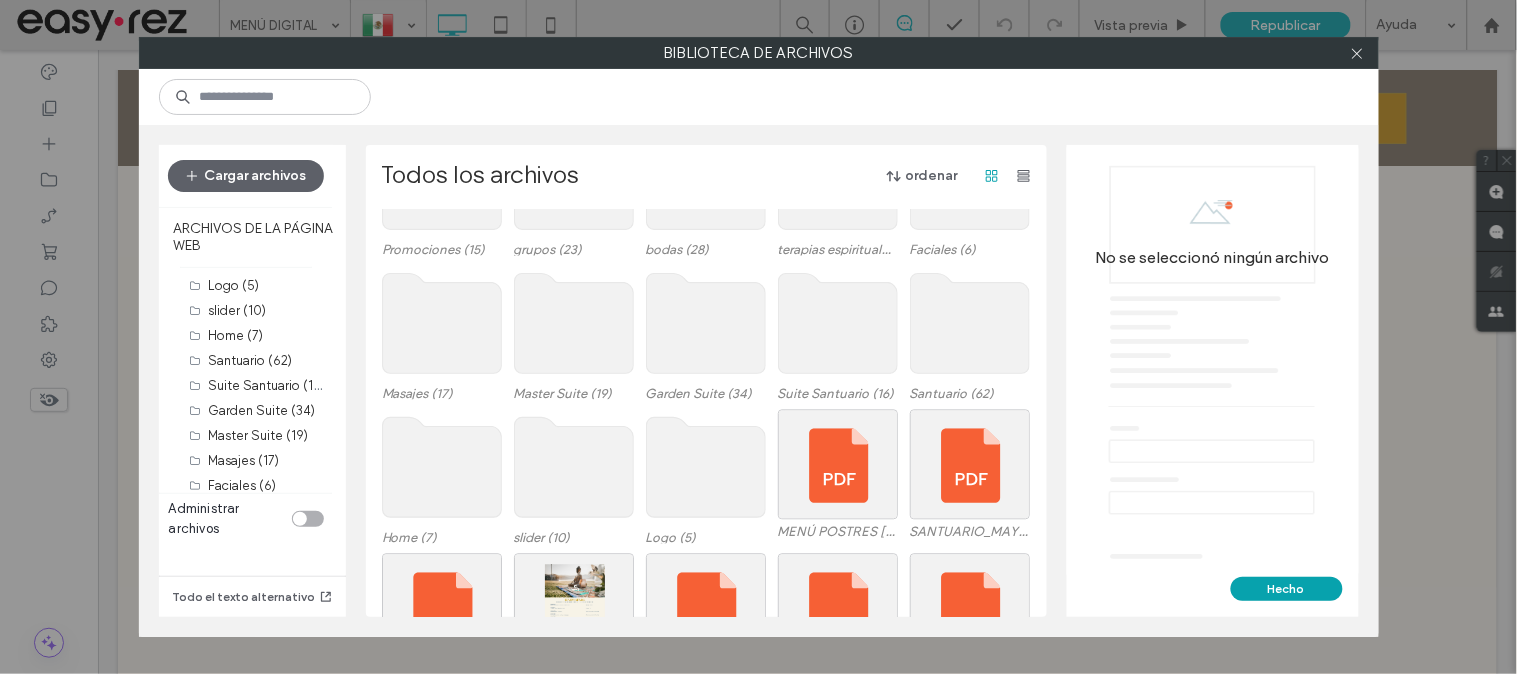 scroll, scrollTop: 1222, scrollLeft: 0, axis: vertical 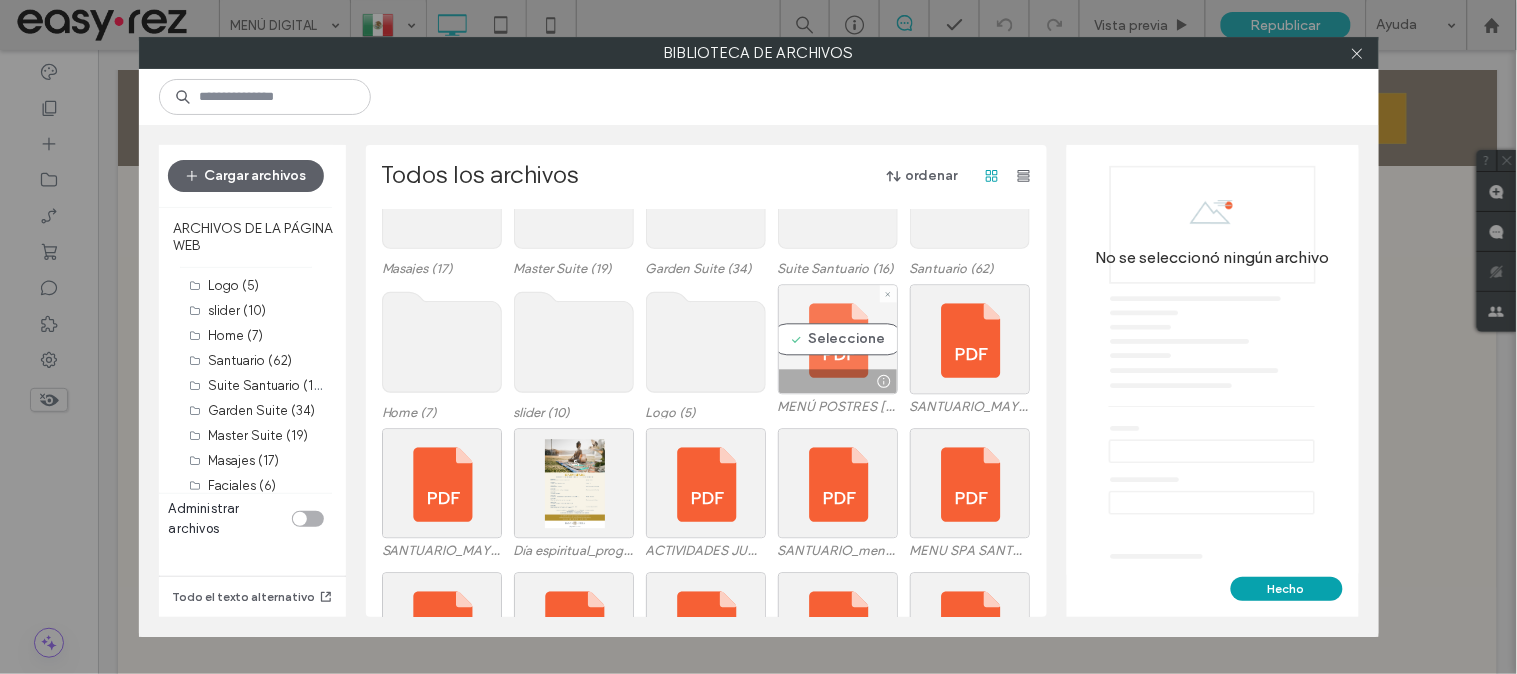 click on "Seleccione" at bounding box center [838, 339] 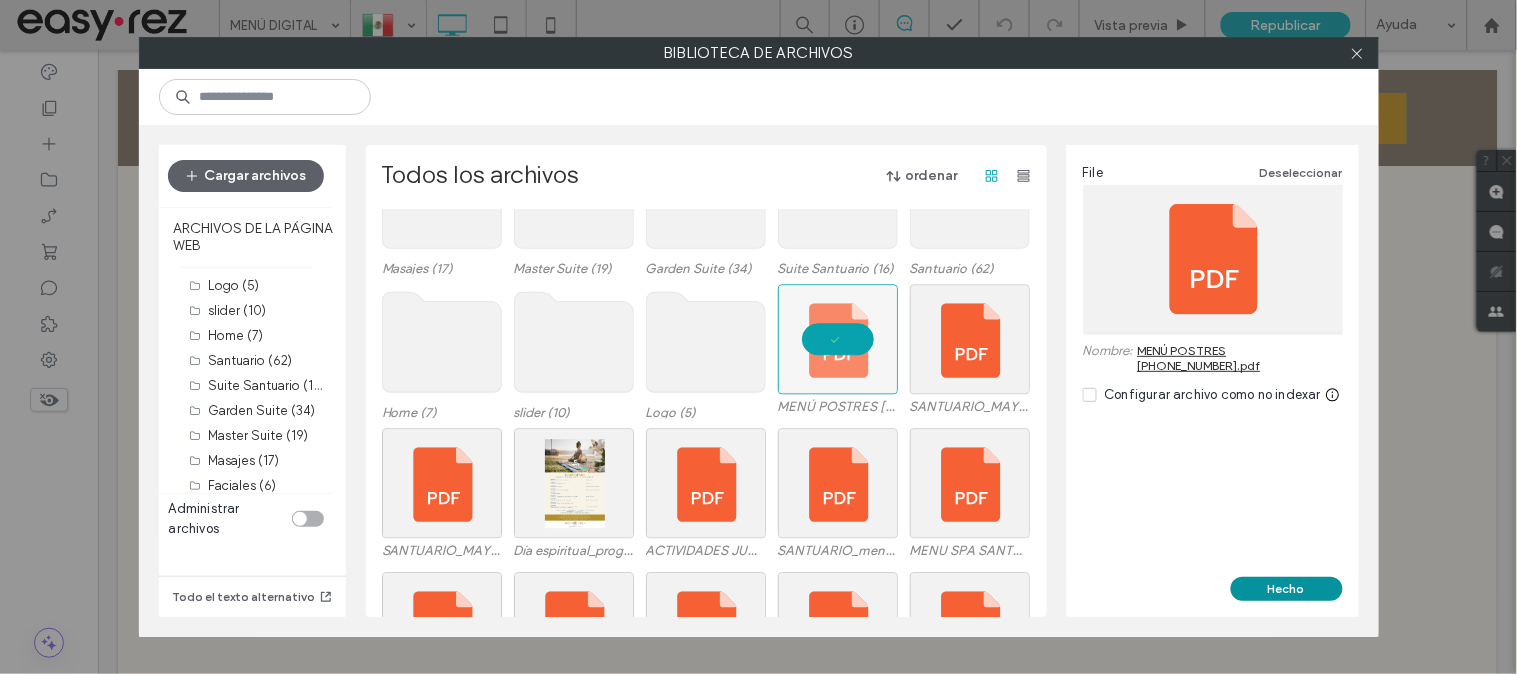 drag, startPoint x: 1288, startPoint y: 587, endPoint x: 1224, endPoint y: 562, distance: 68.70953 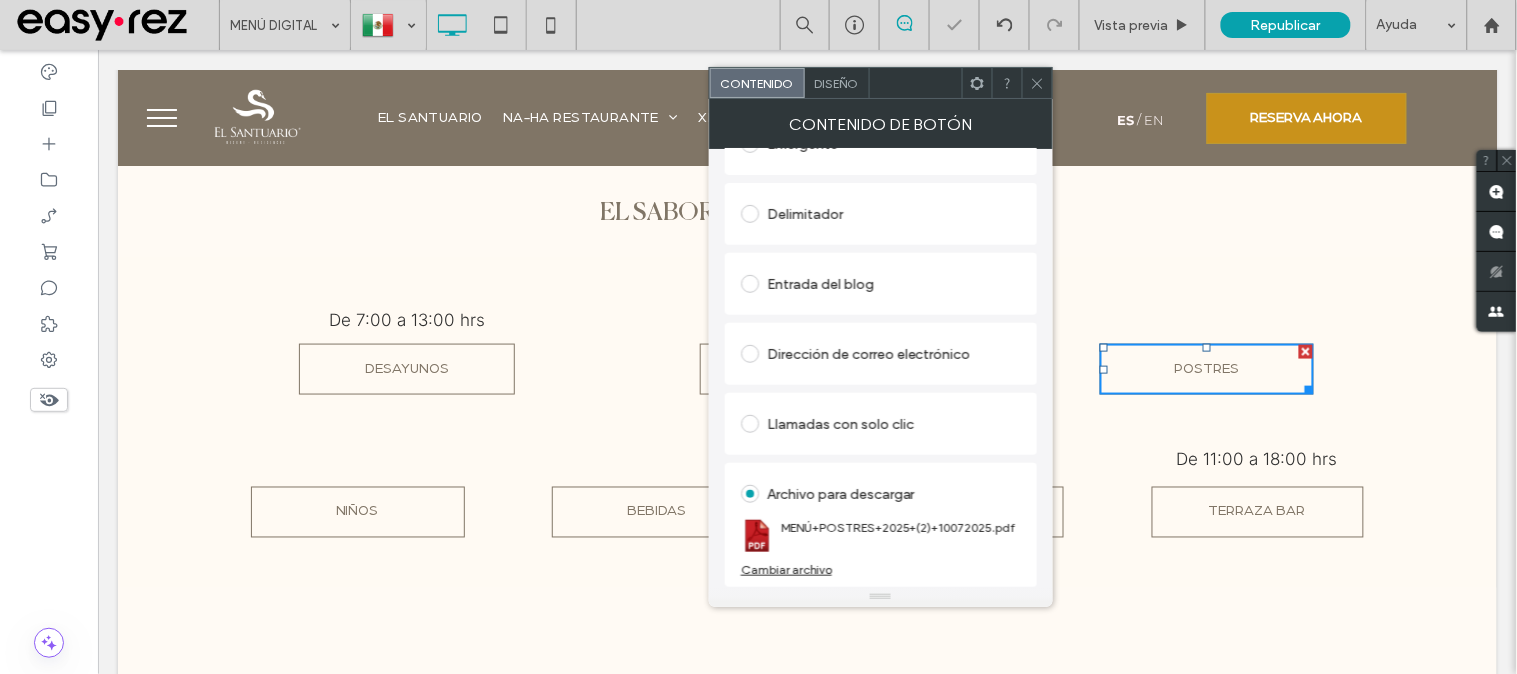 click 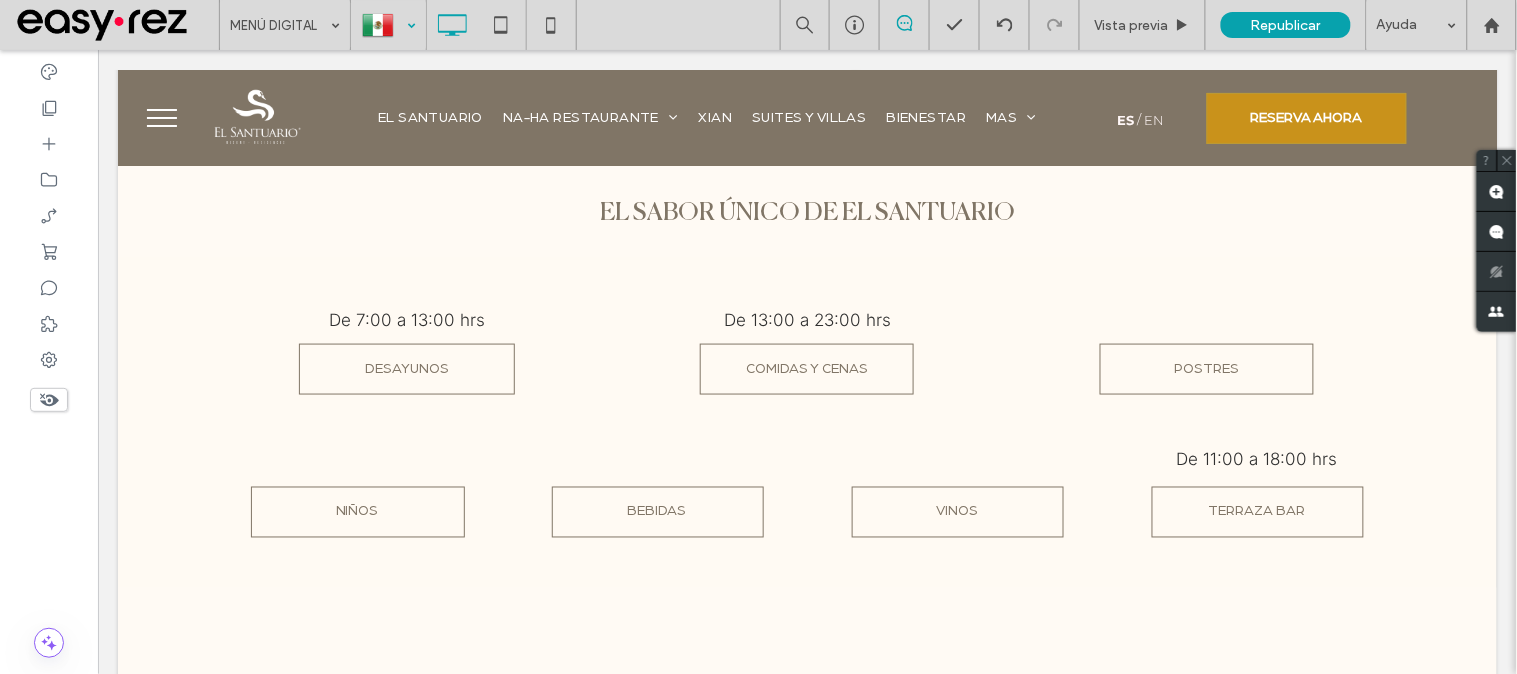 click at bounding box center (388, 25) 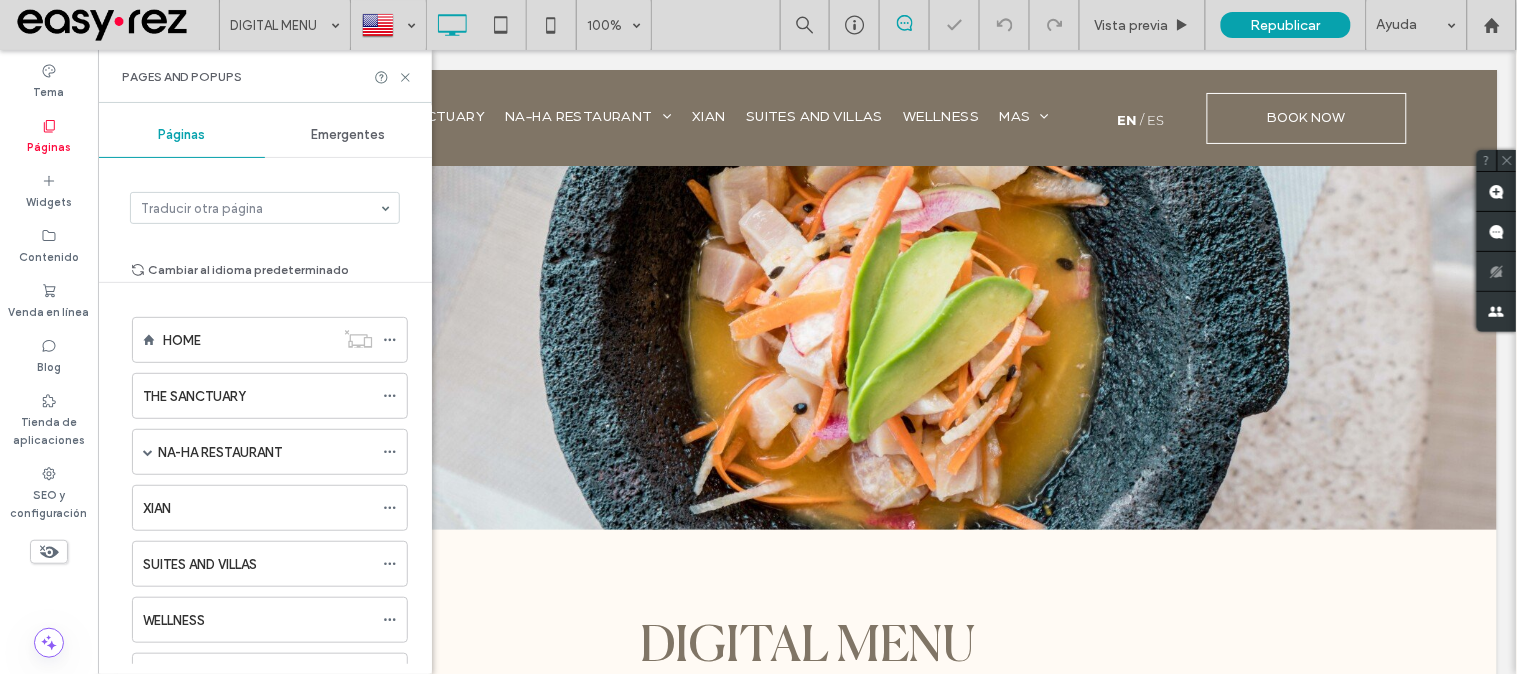 click on "DESSERTS" at bounding box center [1206, 923] 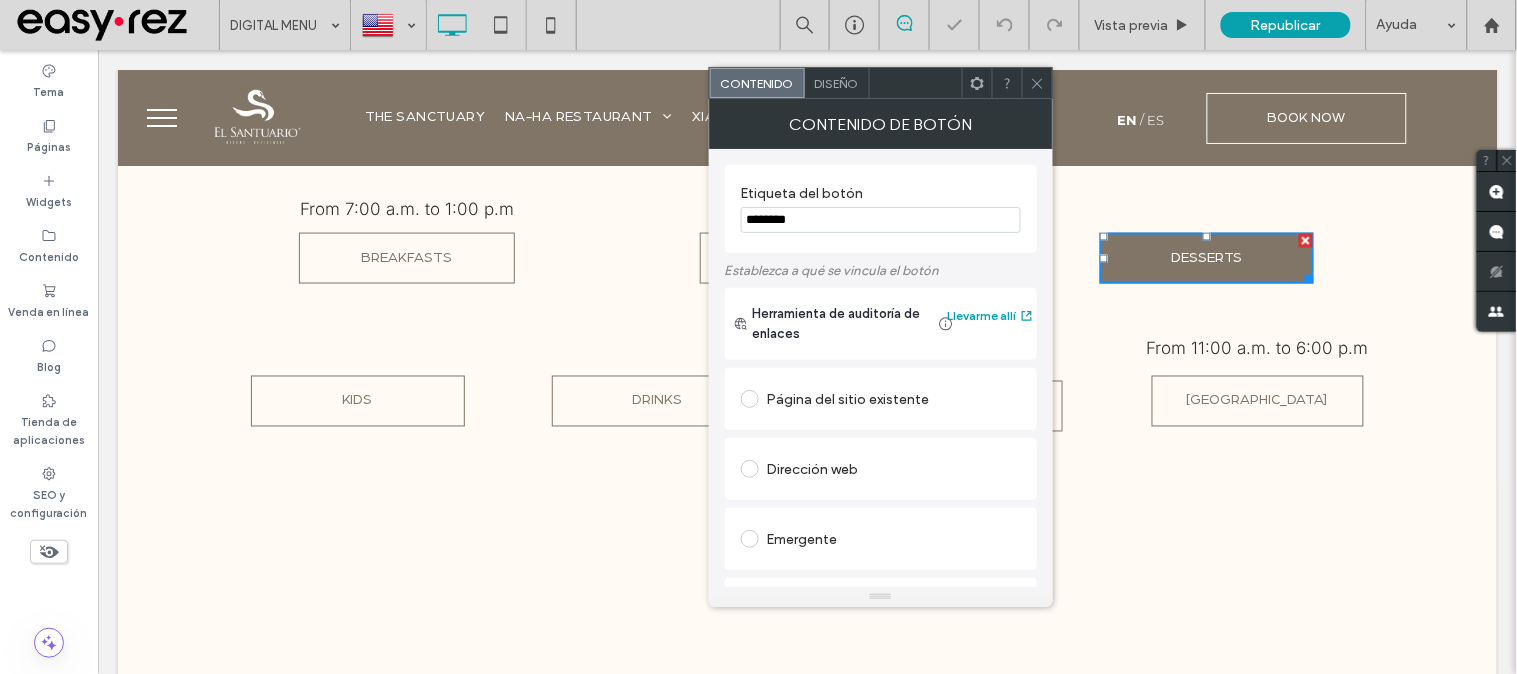 scroll, scrollTop: 666, scrollLeft: 0, axis: vertical 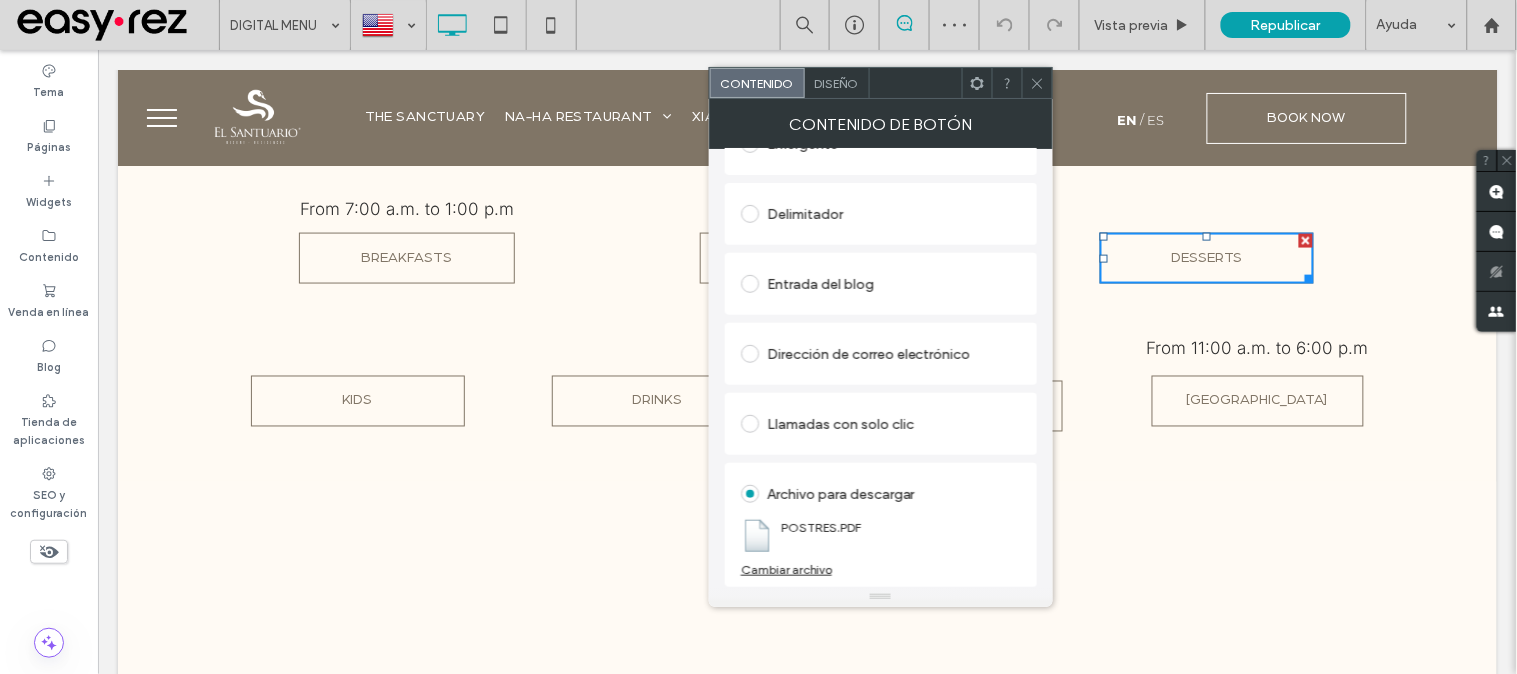 click on "Cambiar archivo" at bounding box center (786, 569) 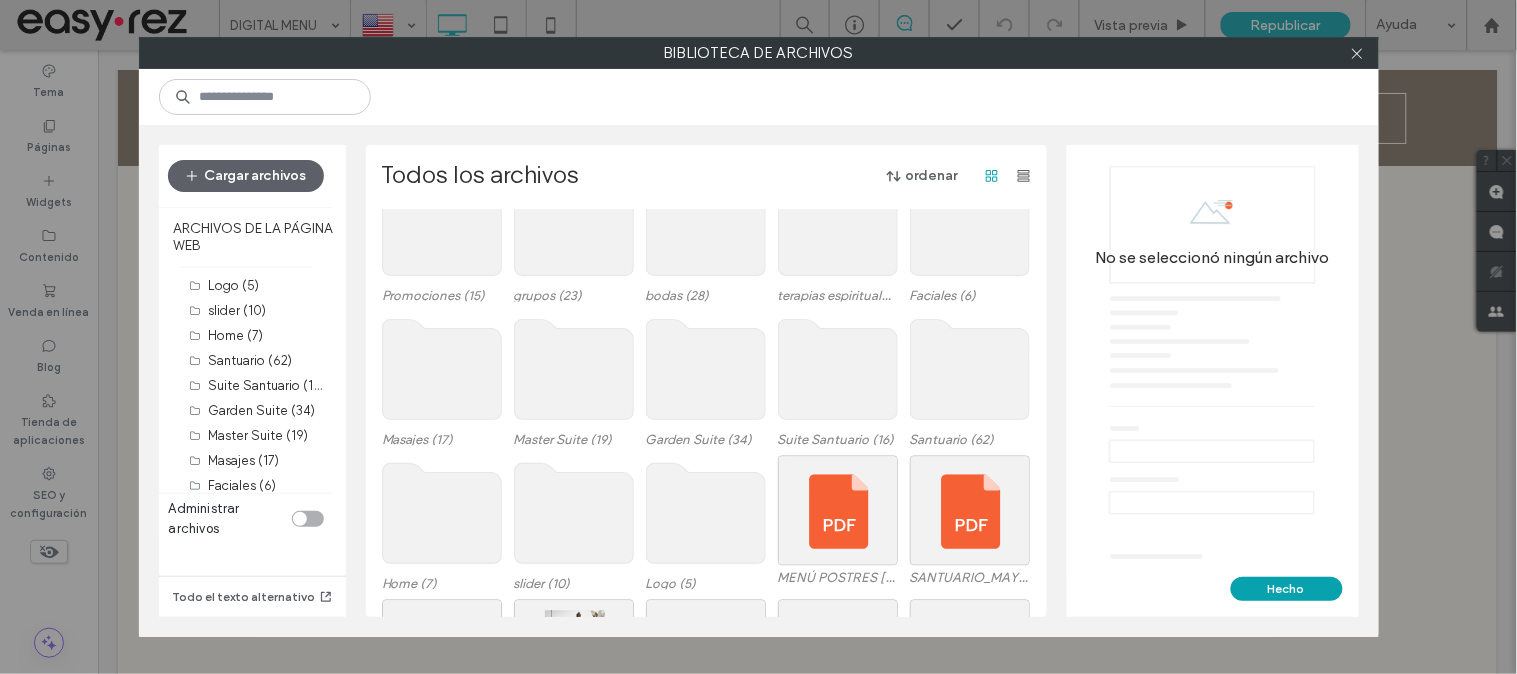 scroll, scrollTop: 1222, scrollLeft: 0, axis: vertical 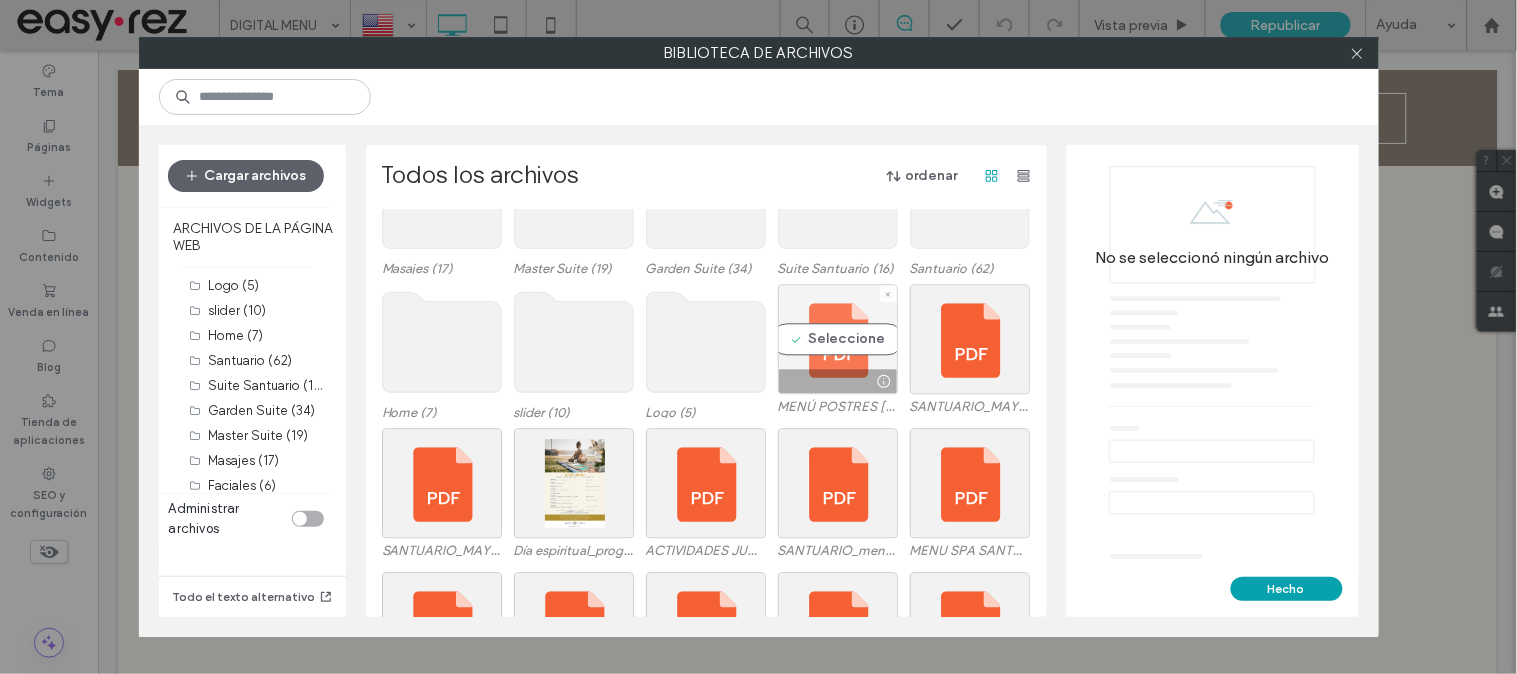 click on "Seleccione" at bounding box center [838, 339] 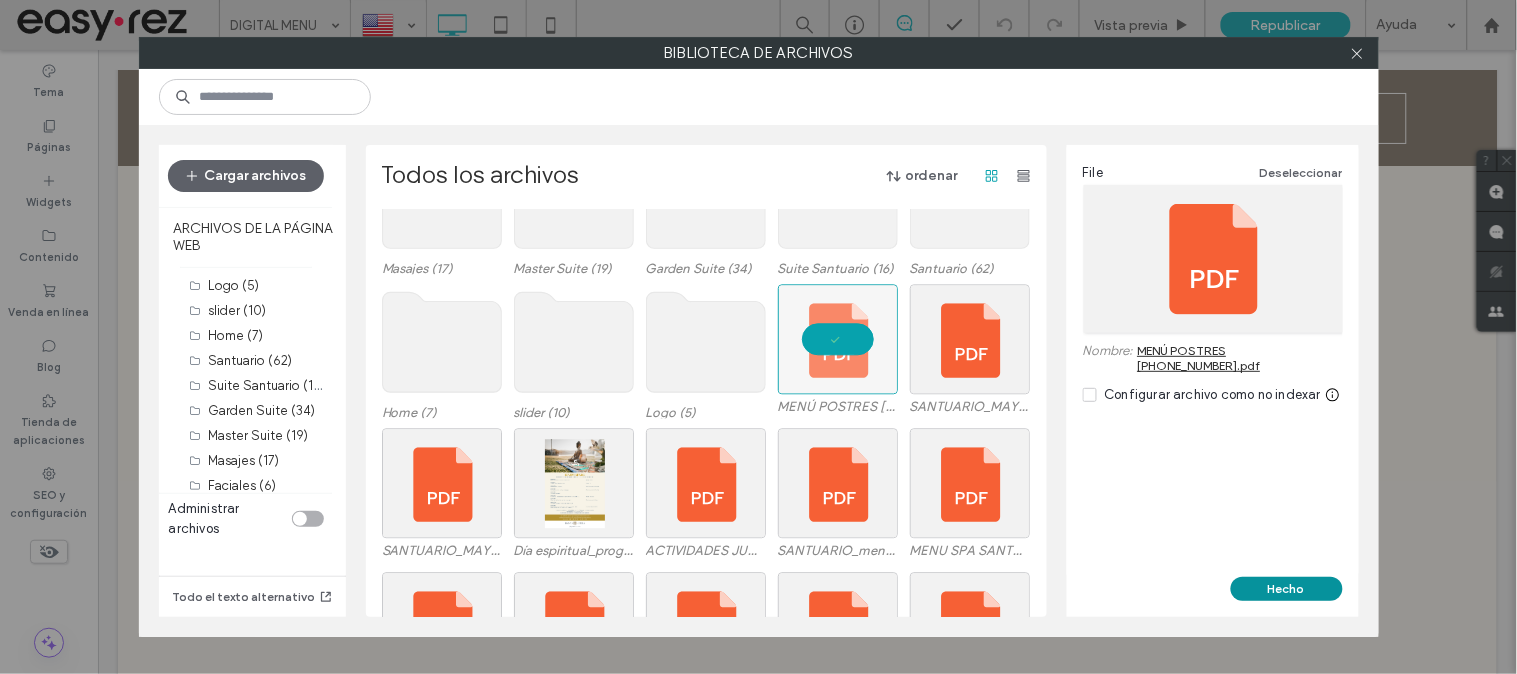 click on "Hecho" at bounding box center [1287, 589] 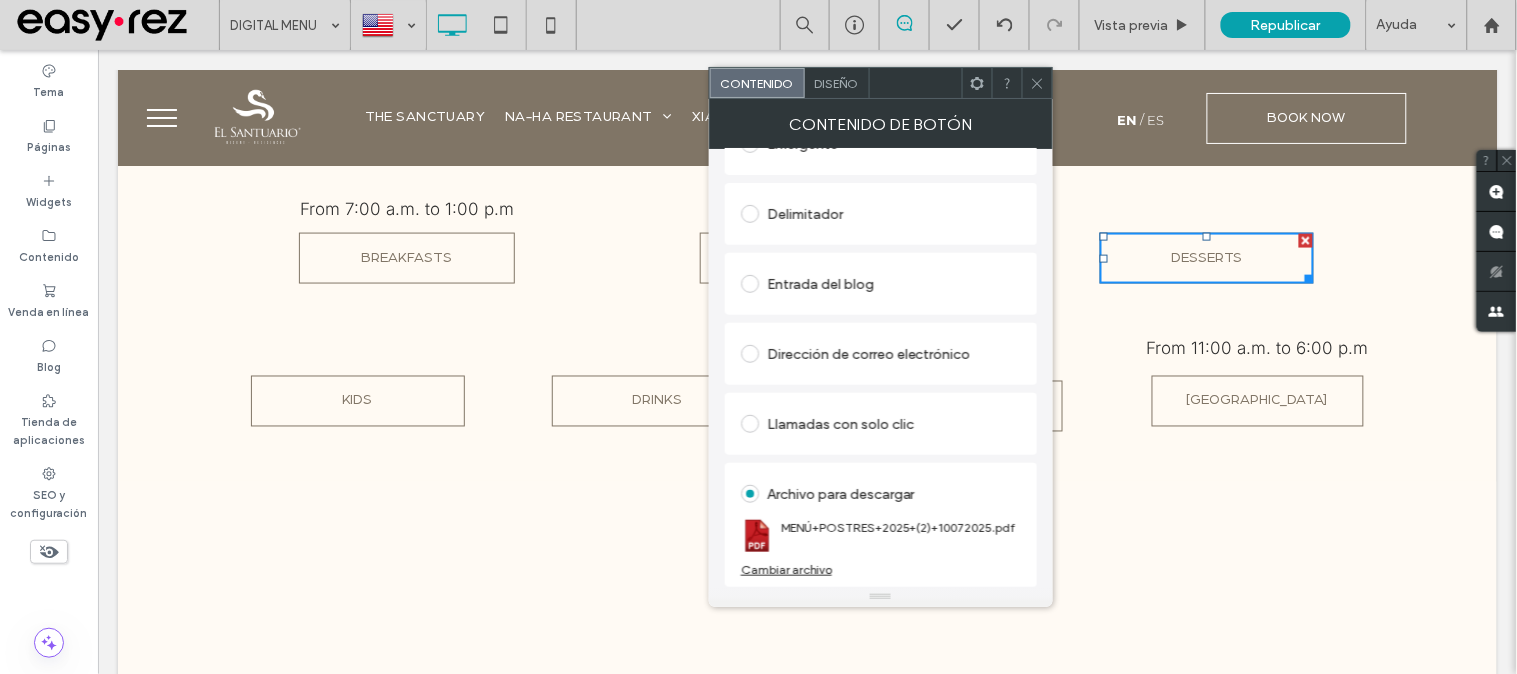click 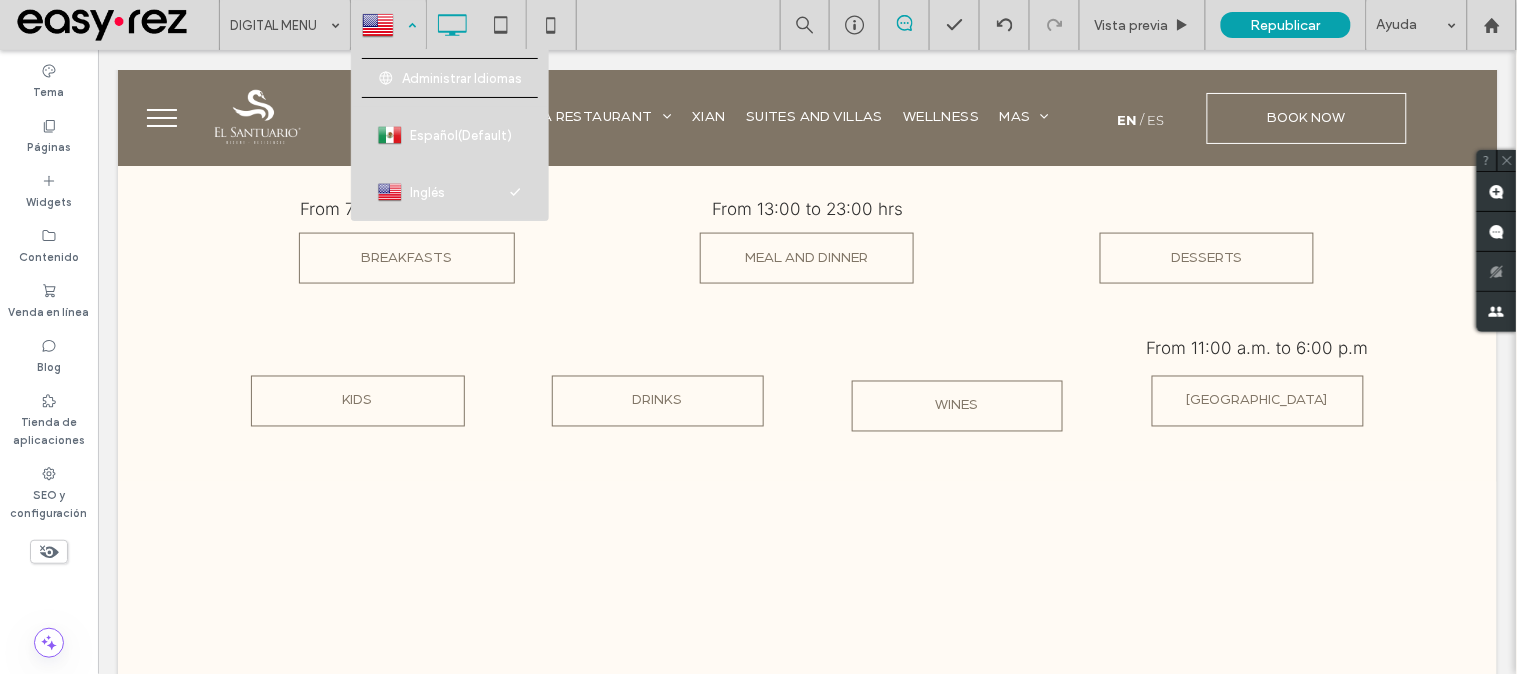 click at bounding box center [388, 25] 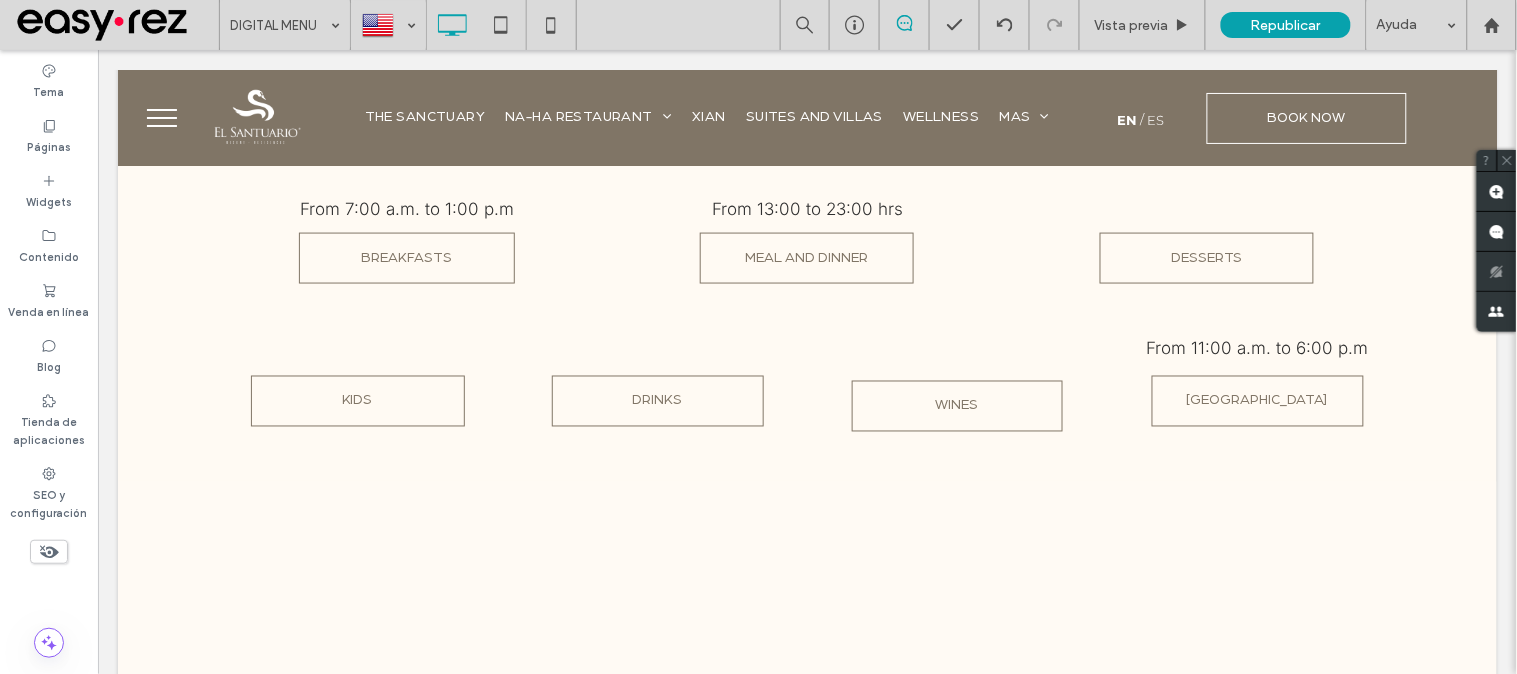 click at bounding box center [758, 337] 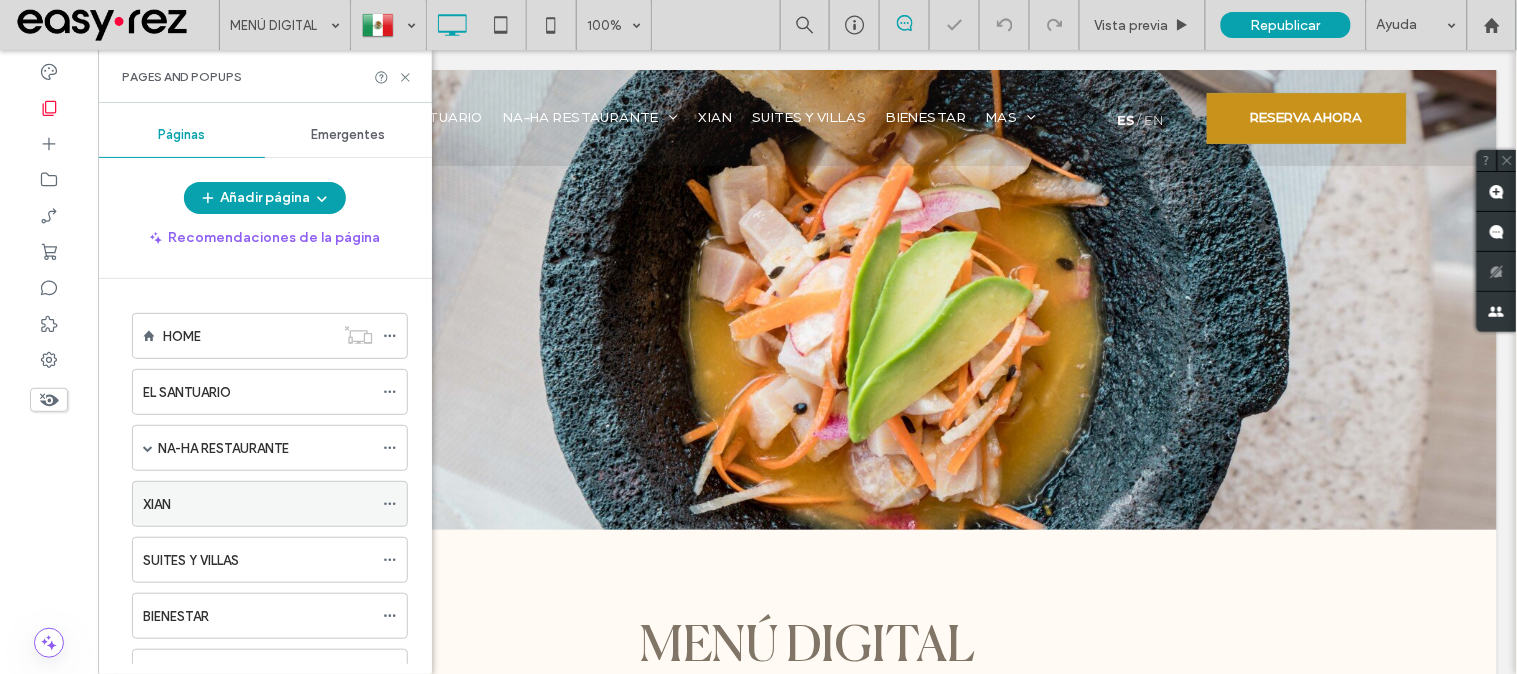 scroll, scrollTop: 0, scrollLeft: 0, axis: both 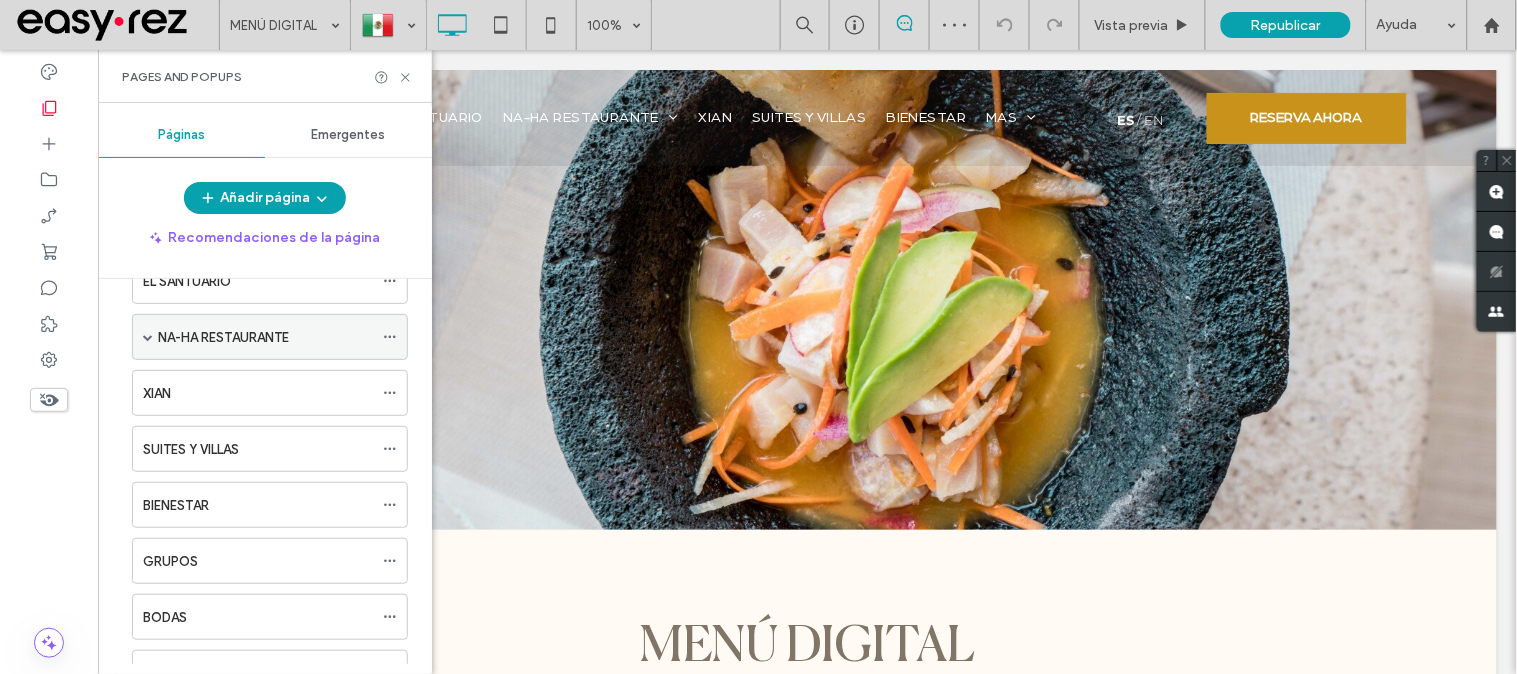 click on "NA-HA RESTAURANTE" at bounding box center [223, 337] 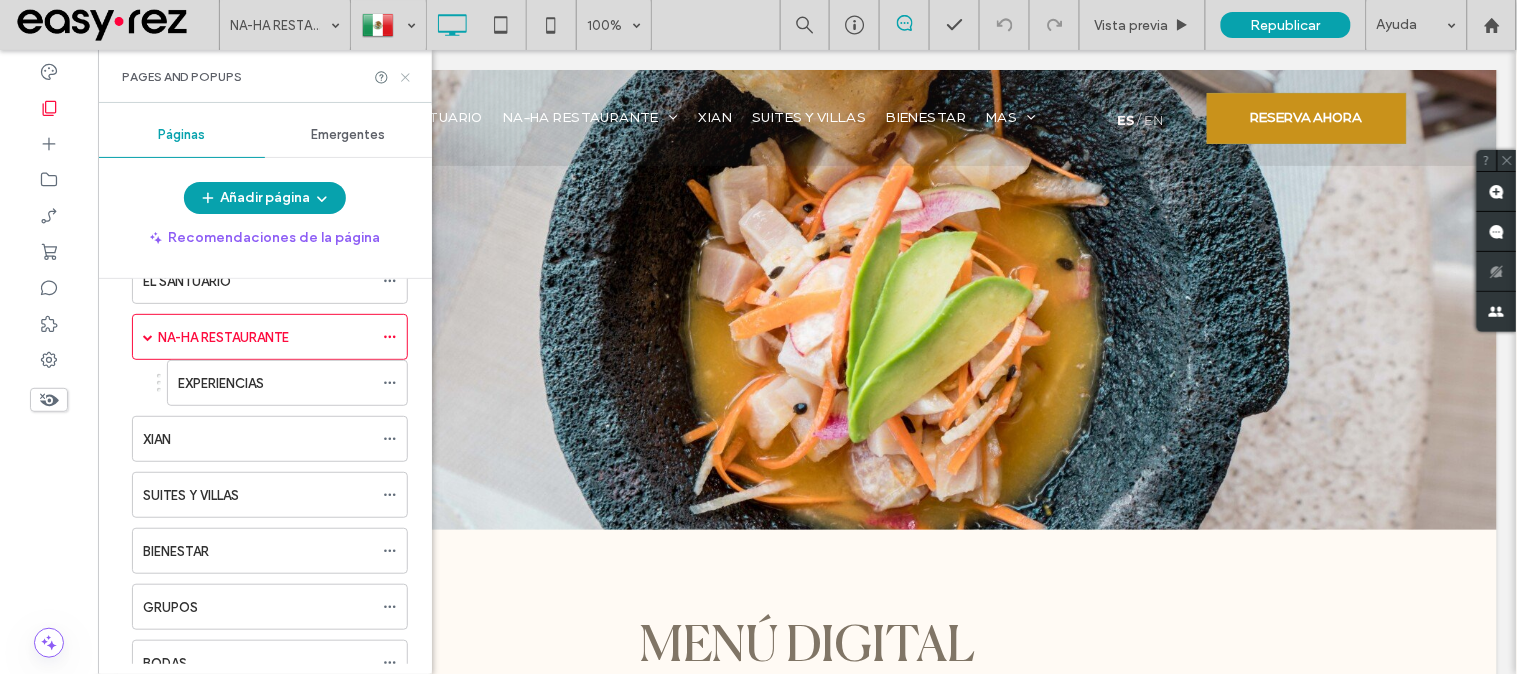 click 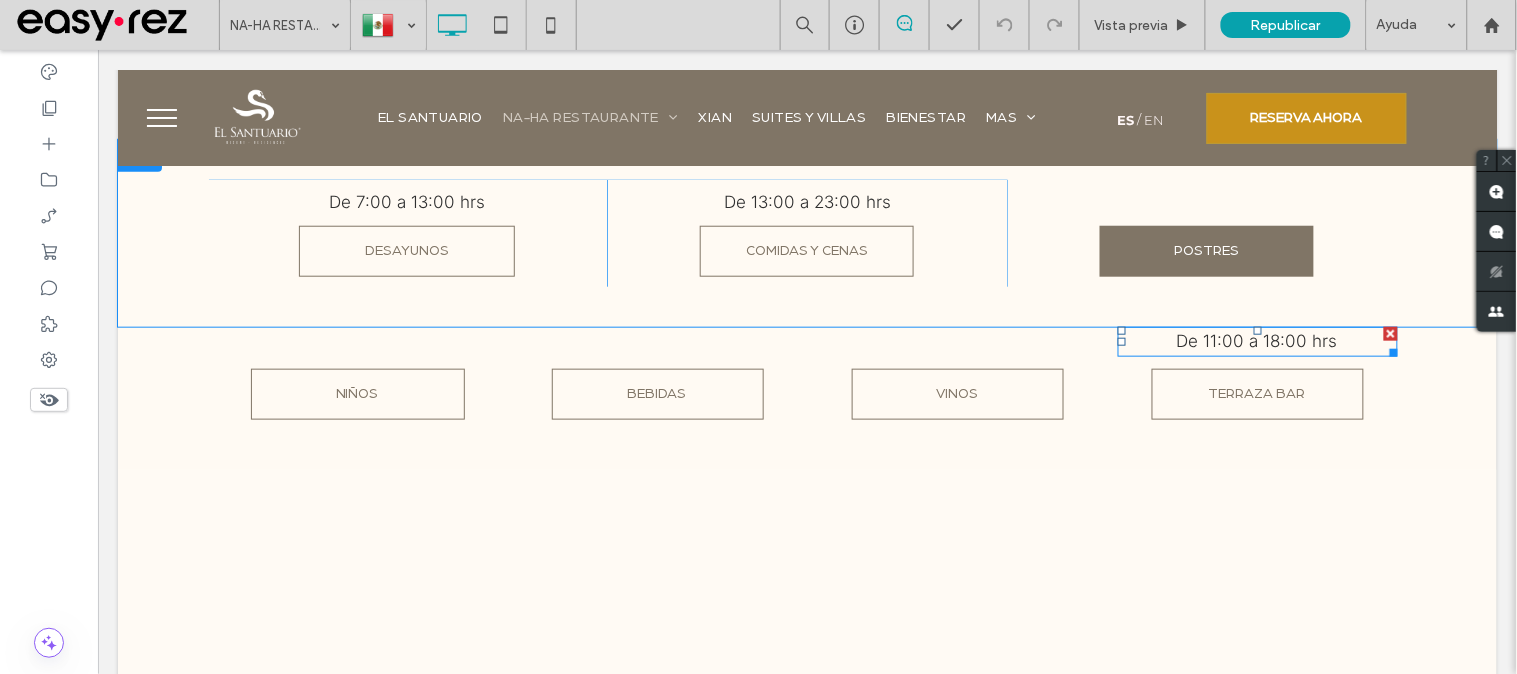 scroll, scrollTop: 4222, scrollLeft: 0, axis: vertical 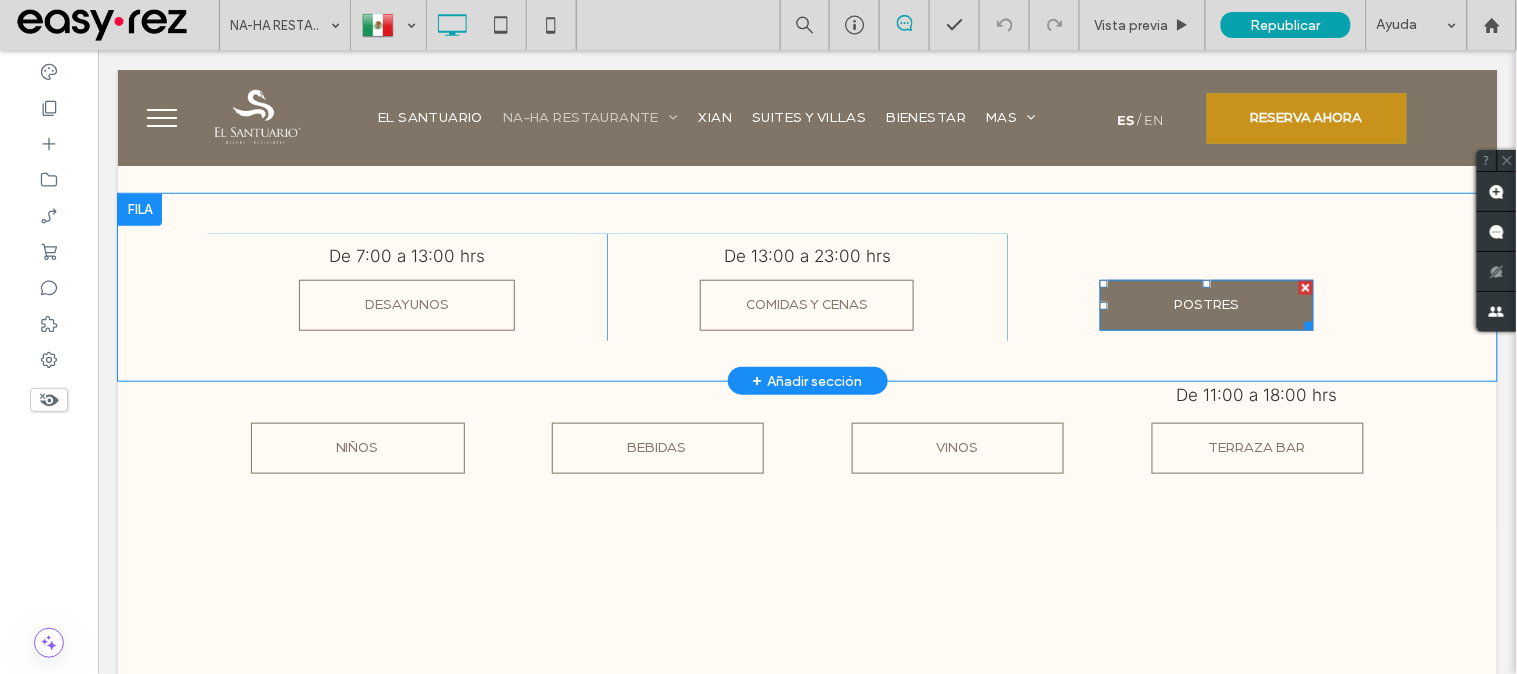 click on "POSTRES" at bounding box center (1206, 304) 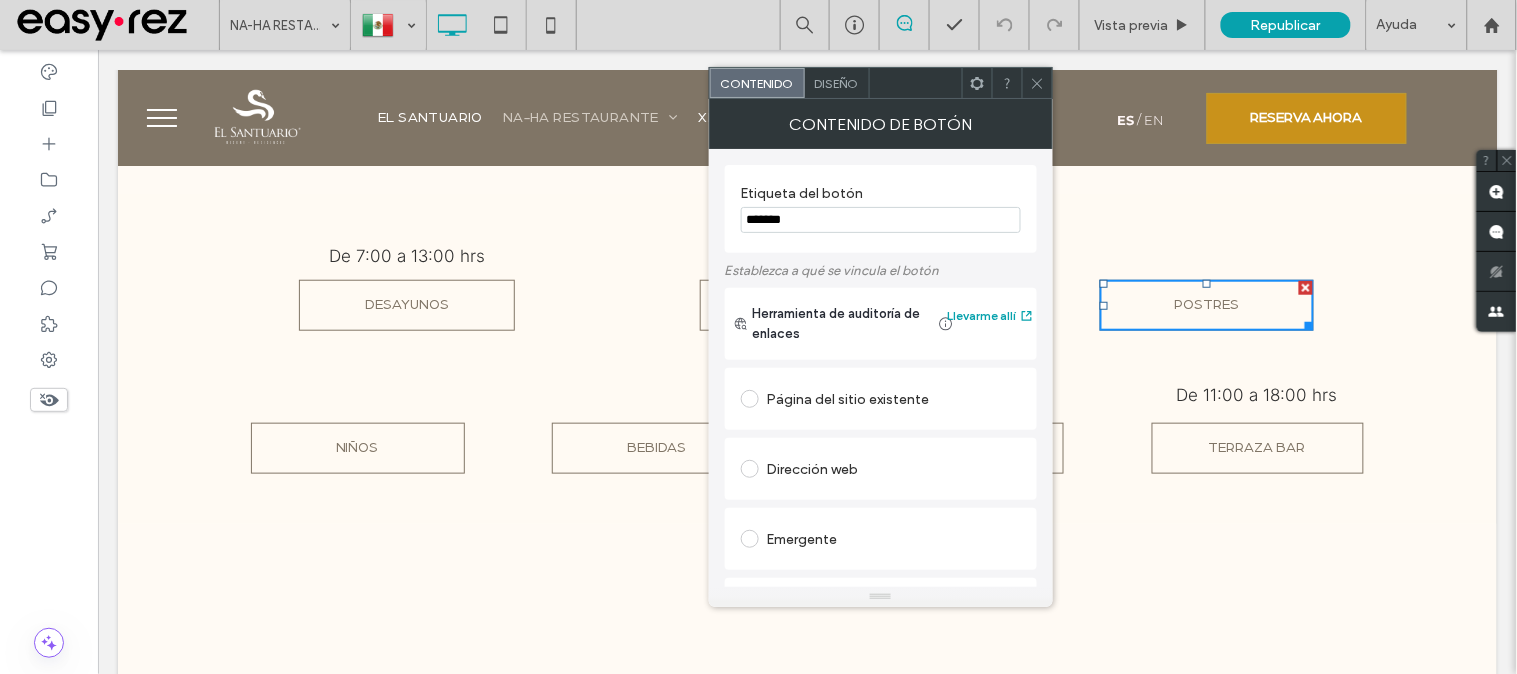 scroll, scrollTop: 396, scrollLeft: 0, axis: vertical 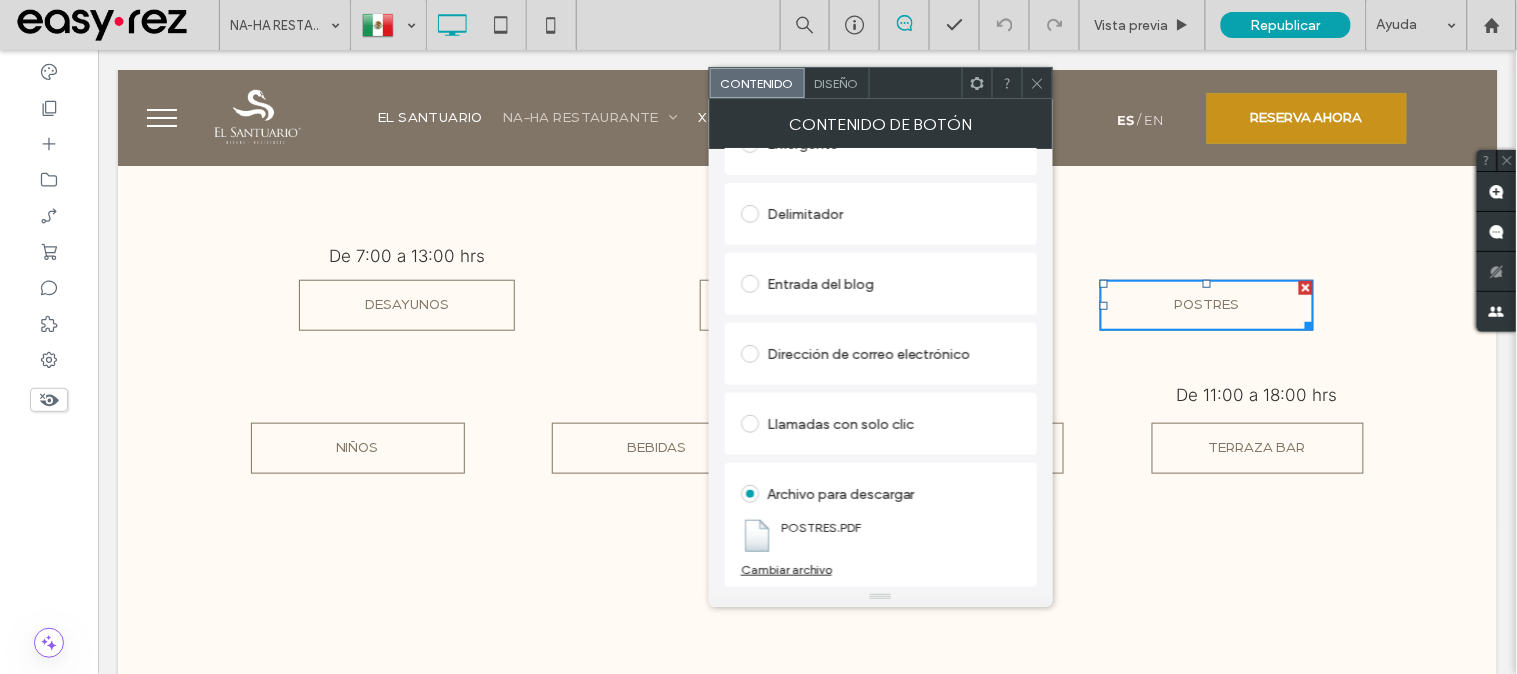 click on "Cambiar archivo" at bounding box center (786, 569) 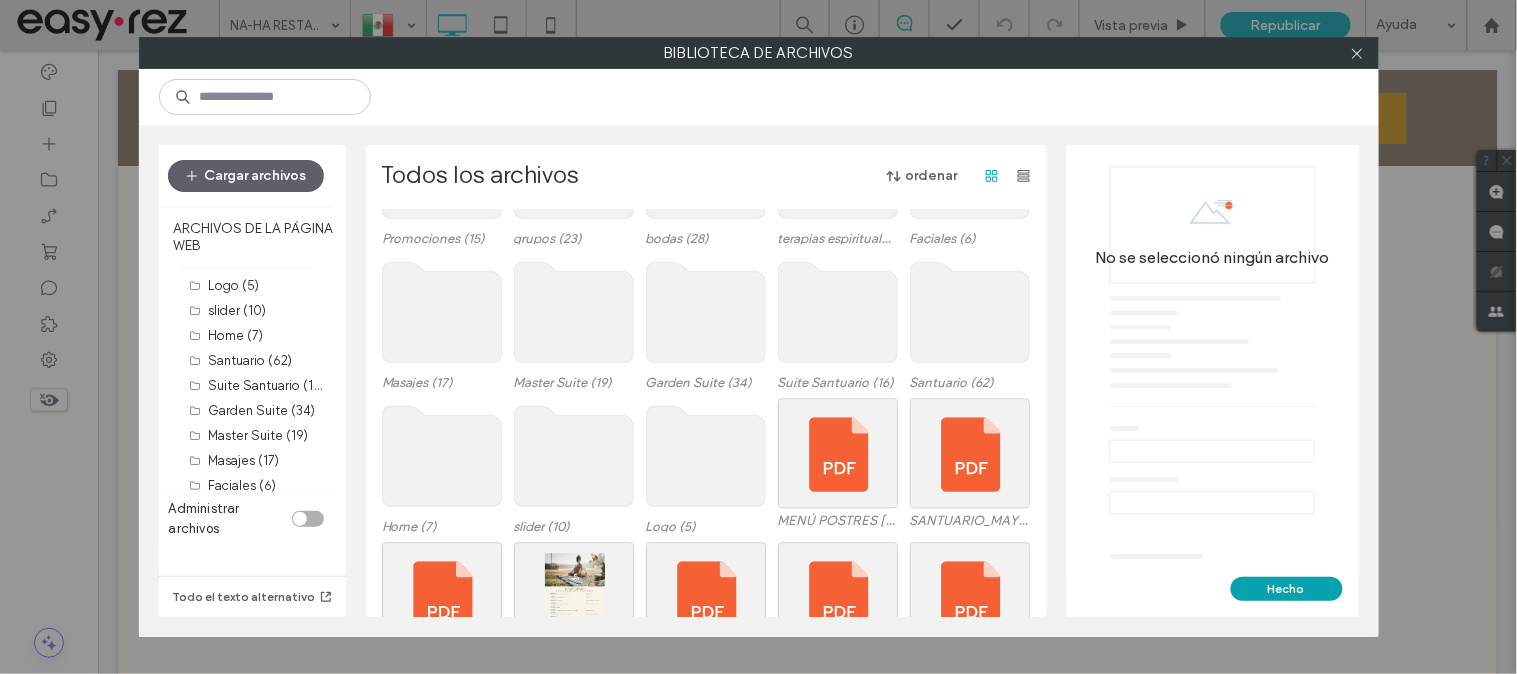 scroll, scrollTop: 1222, scrollLeft: 0, axis: vertical 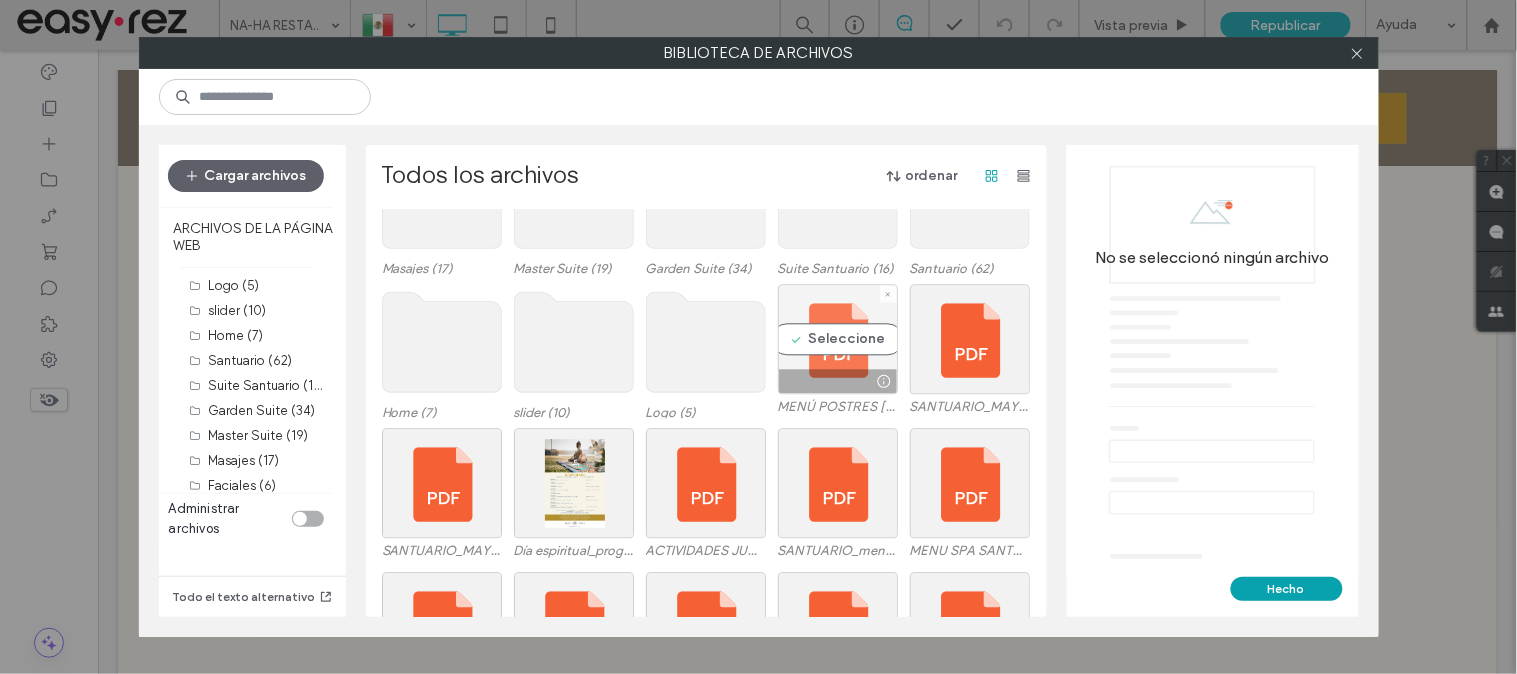 click on "Seleccione" at bounding box center (838, 339) 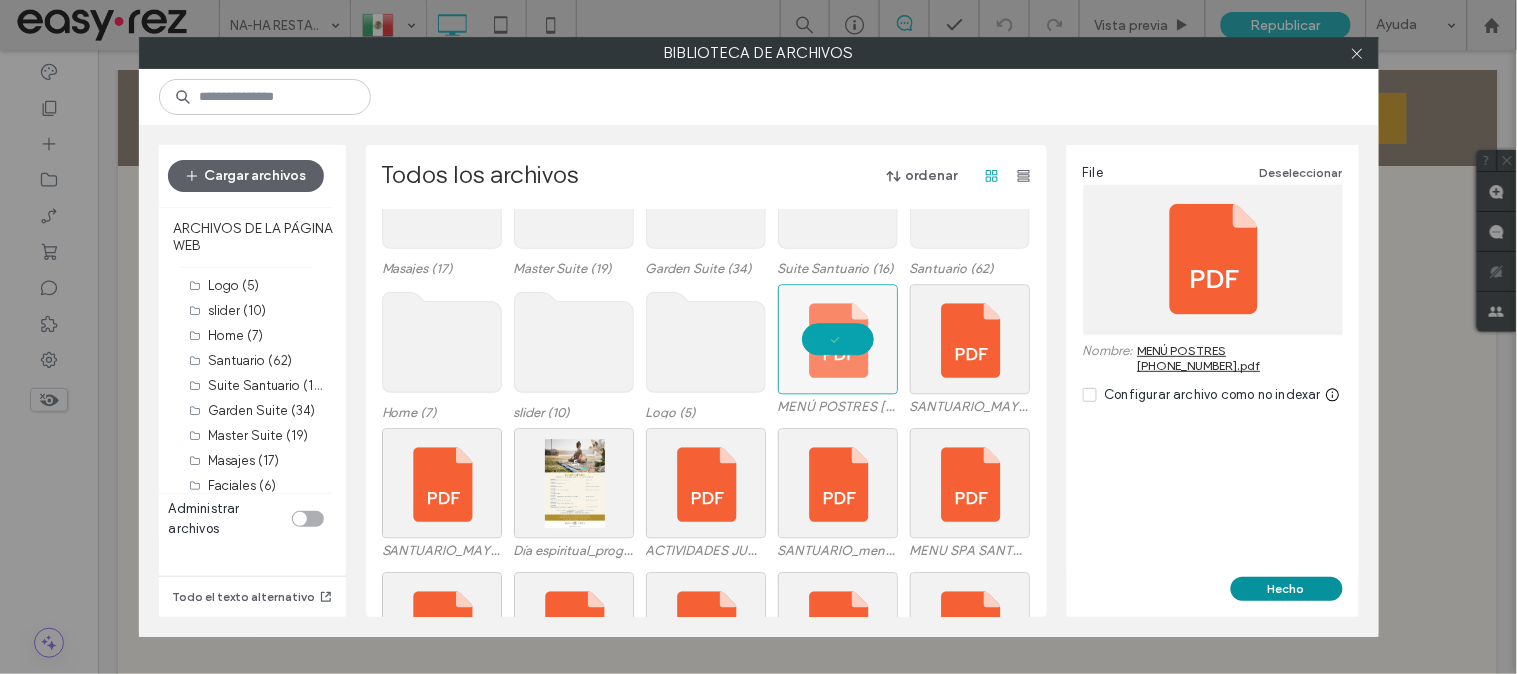 click on "Hecho" at bounding box center (1287, 589) 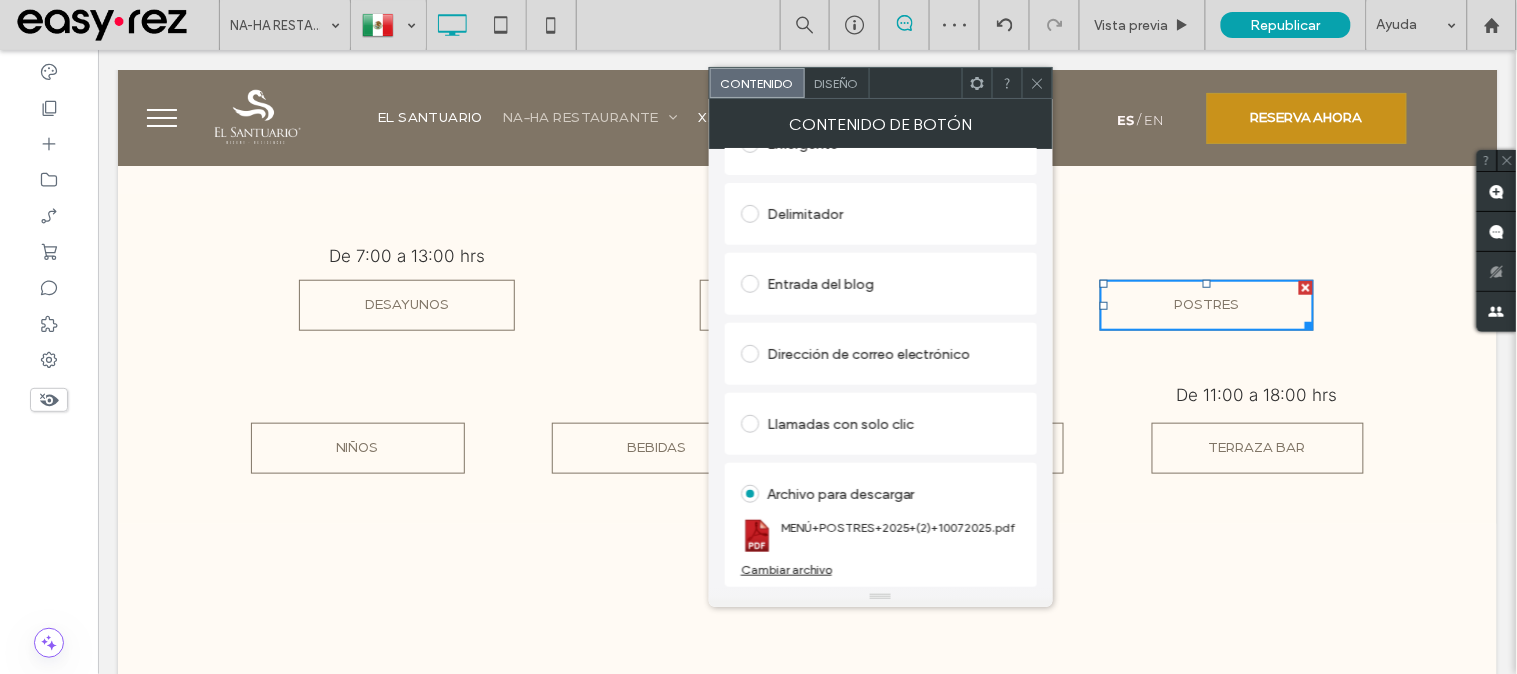 click 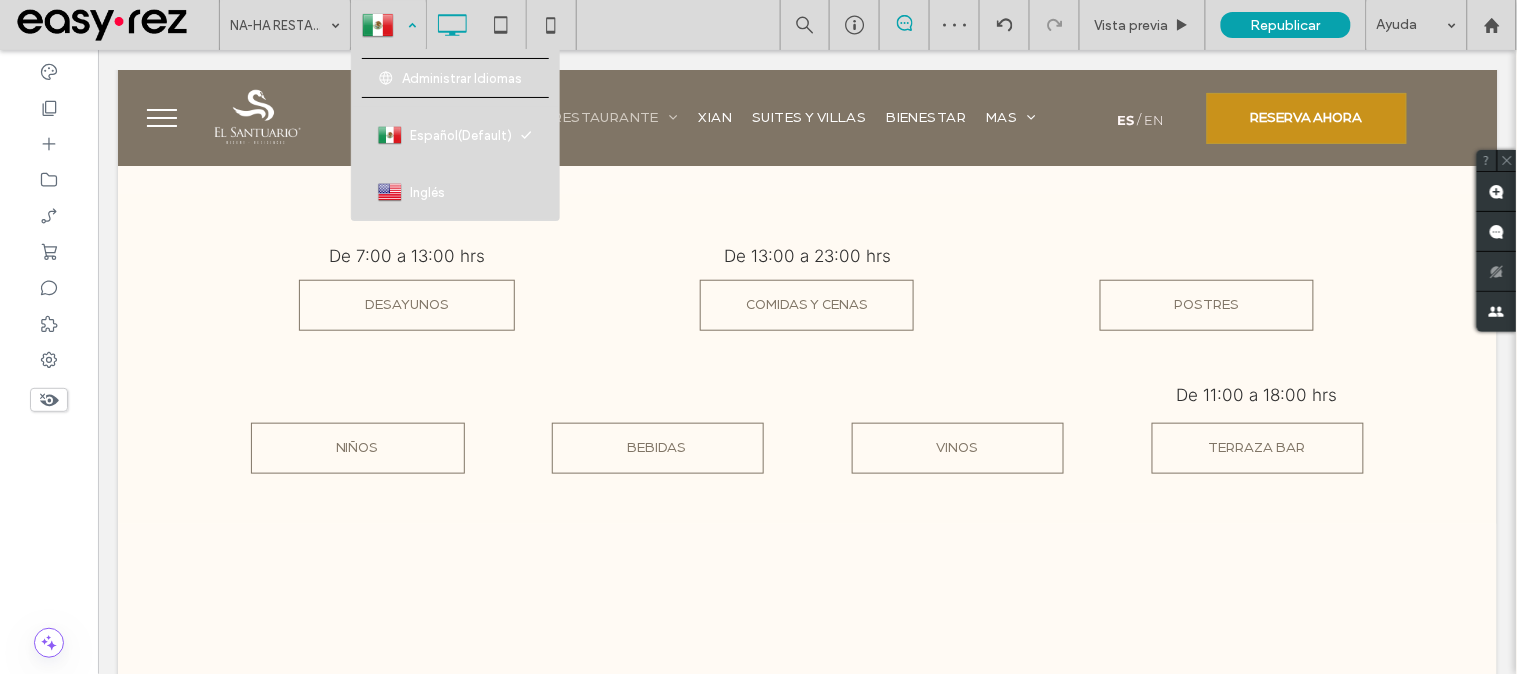 click at bounding box center [388, 25] 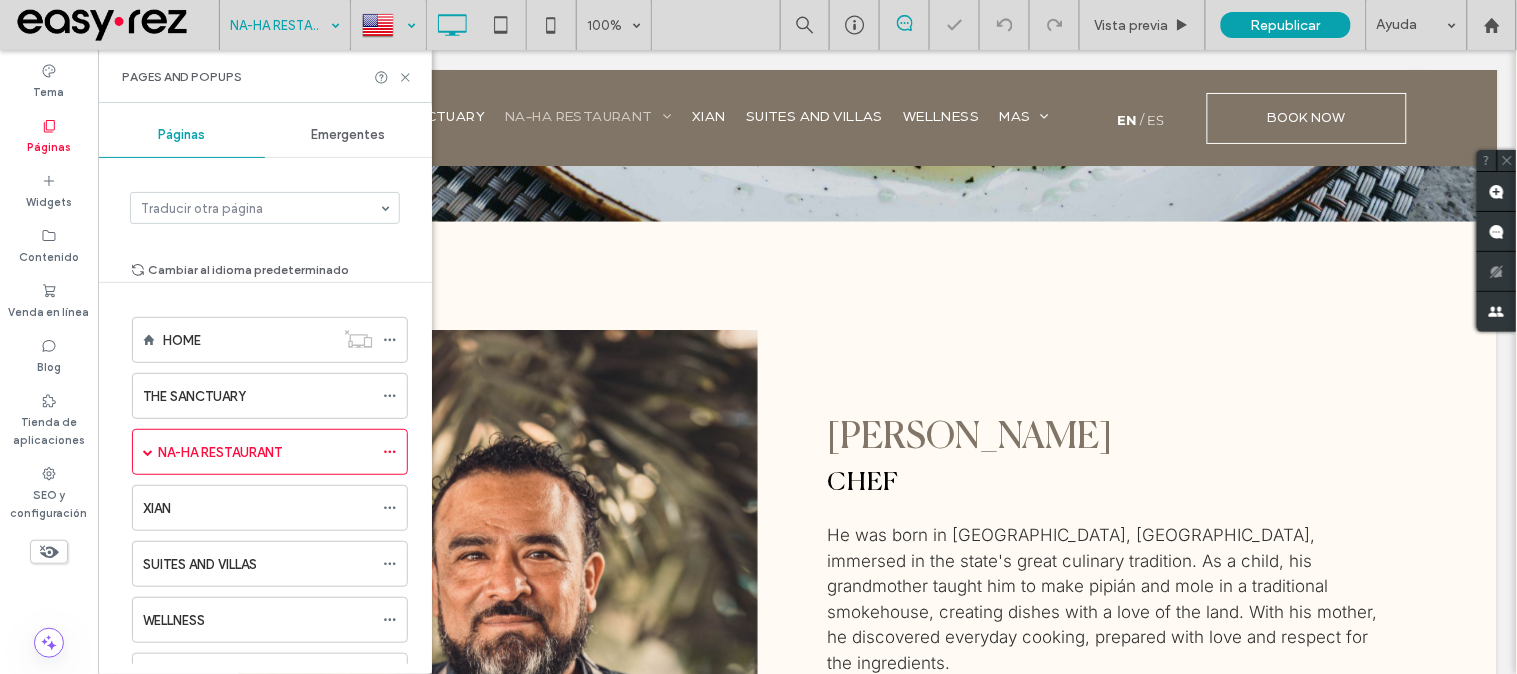 scroll, scrollTop: 2222, scrollLeft: 0, axis: vertical 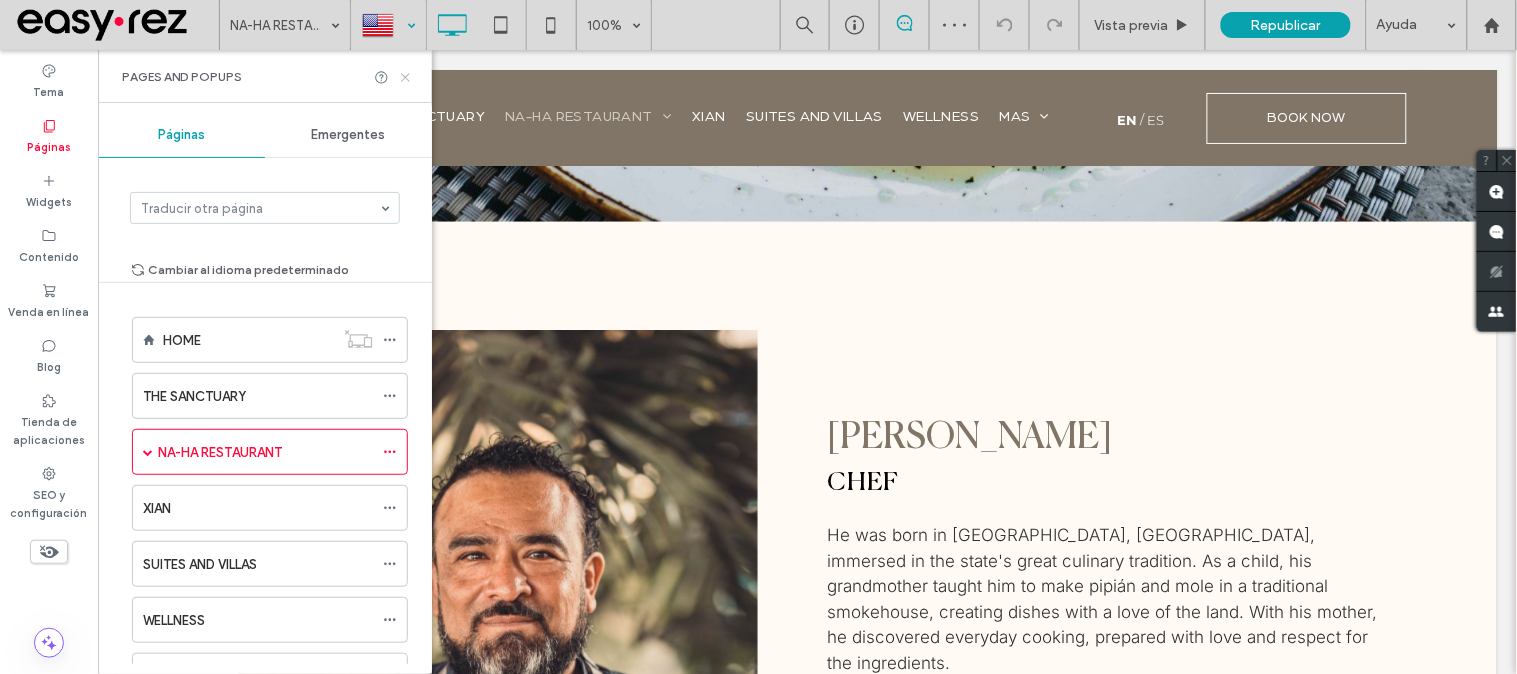 click 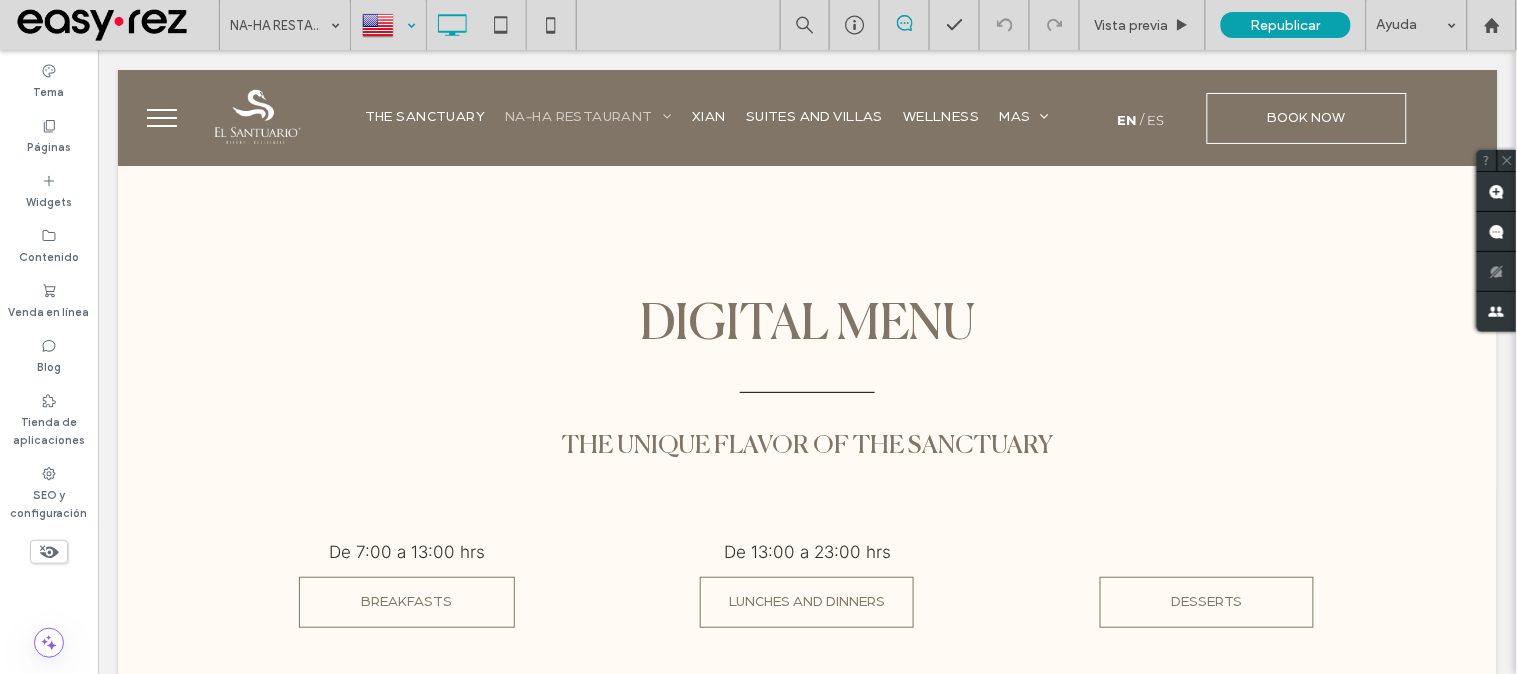 scroll, scrollTop: 4111, scrollLeft: 0, axis: vertical 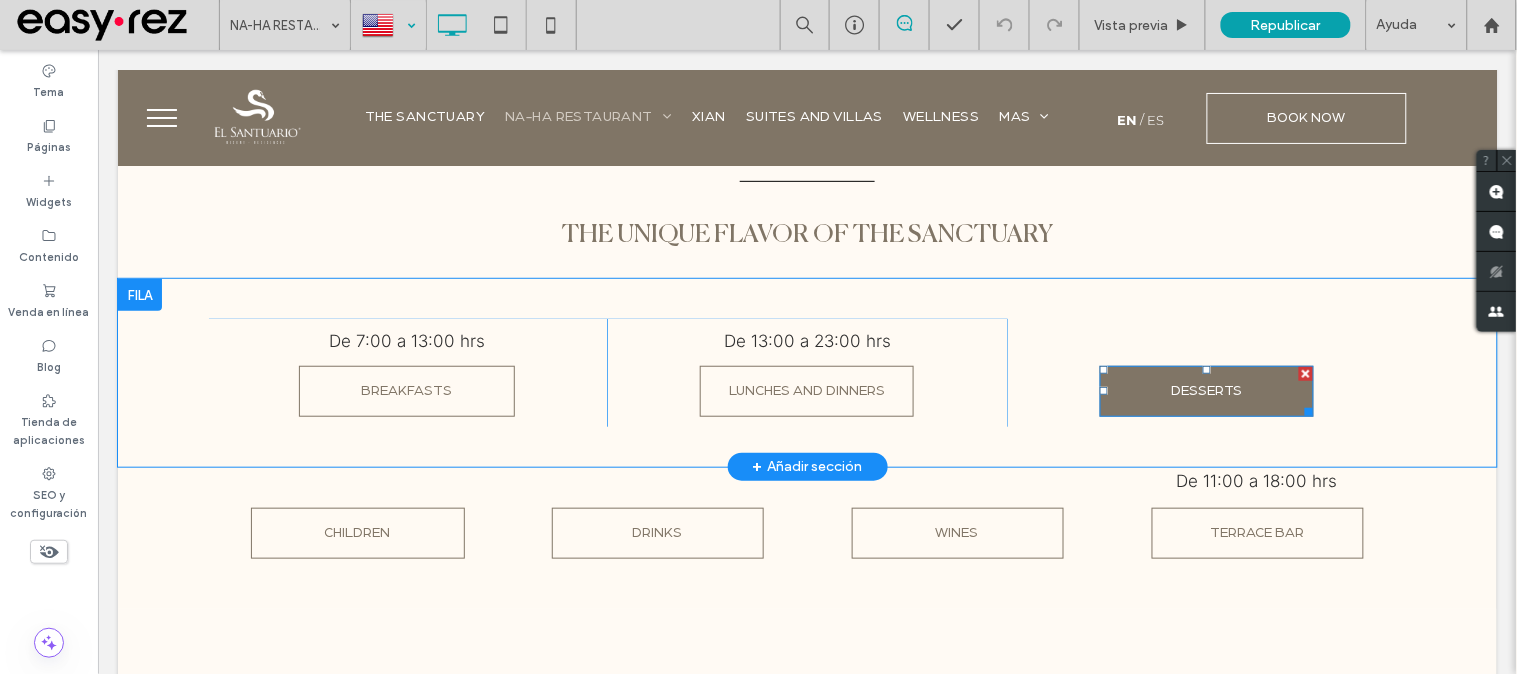 click on "DESSERTS" at bounding box center (1206, 390) 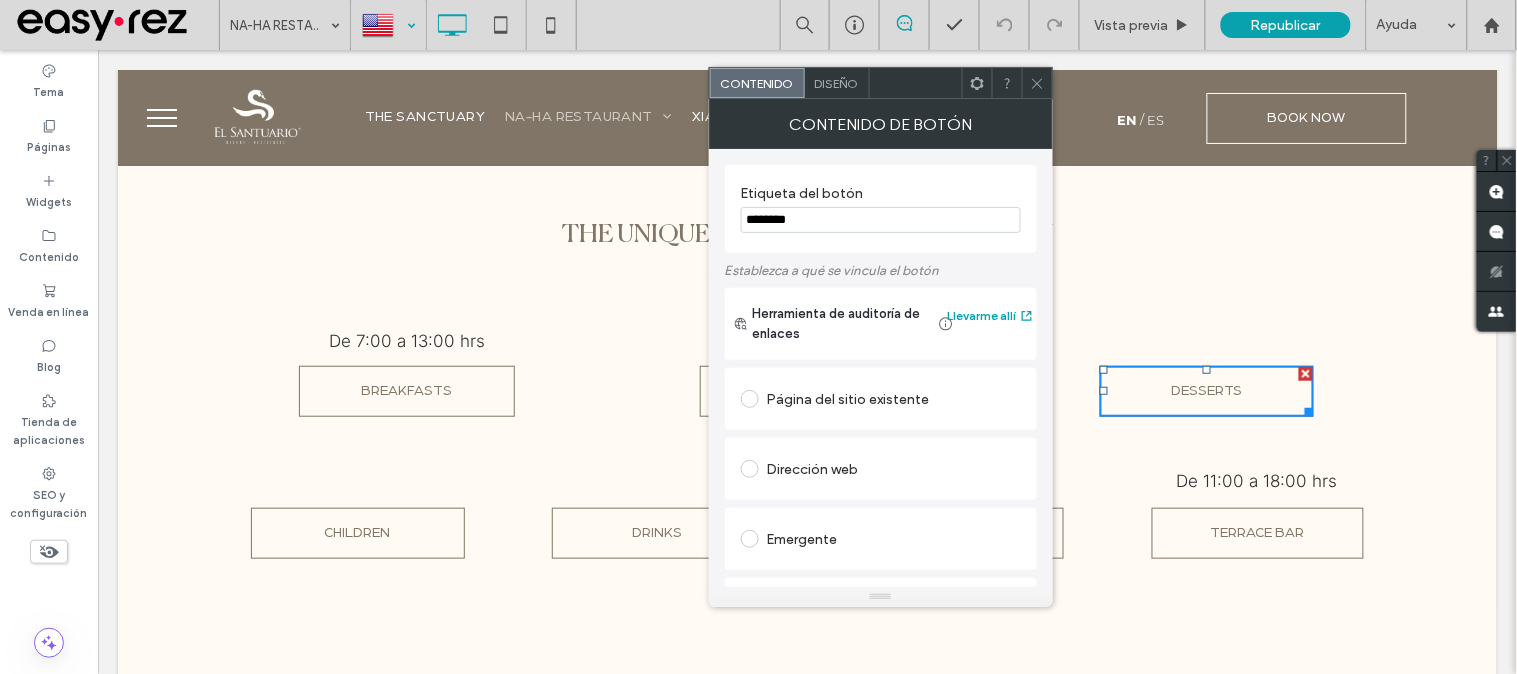 scroll, scrollTop: 396, scrollLeft: 0, axis: vertical 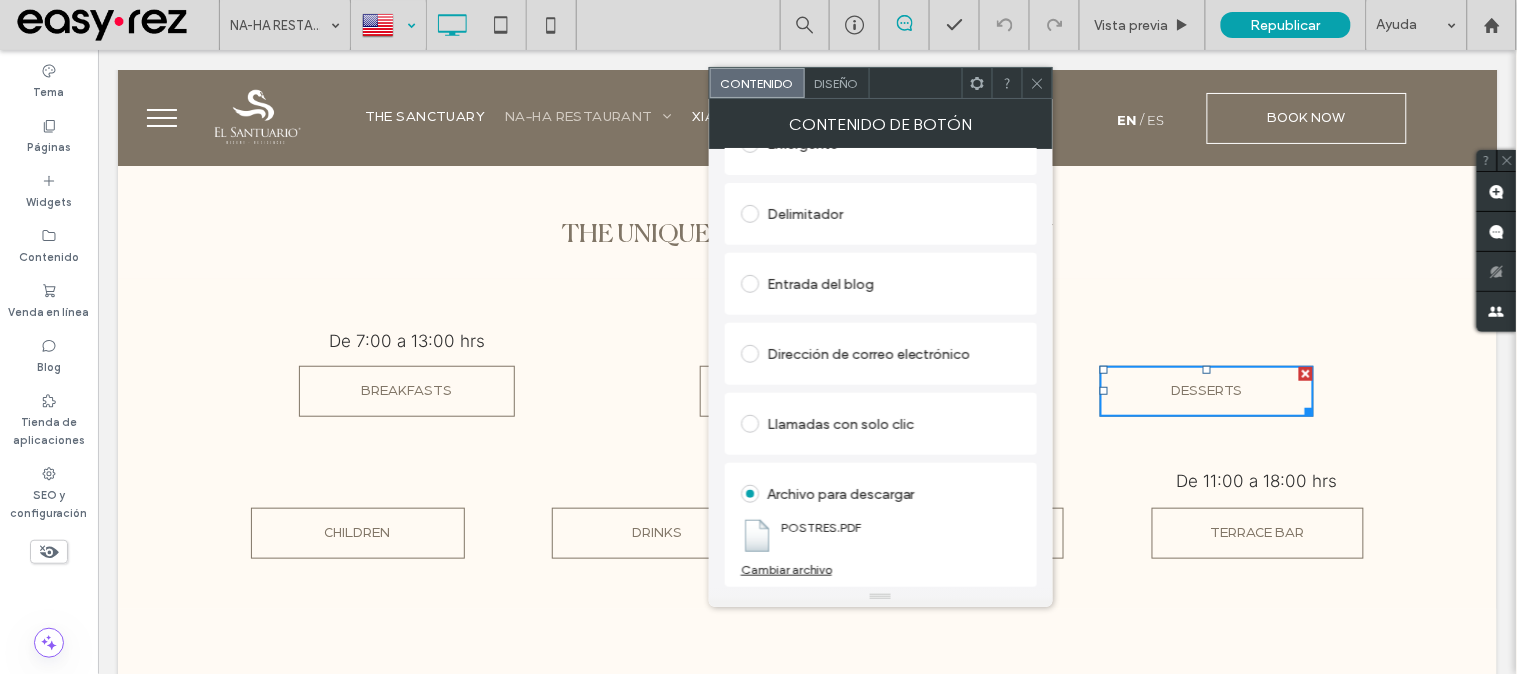 click on "Cambiar archivo" at bounding box center [786, 569] 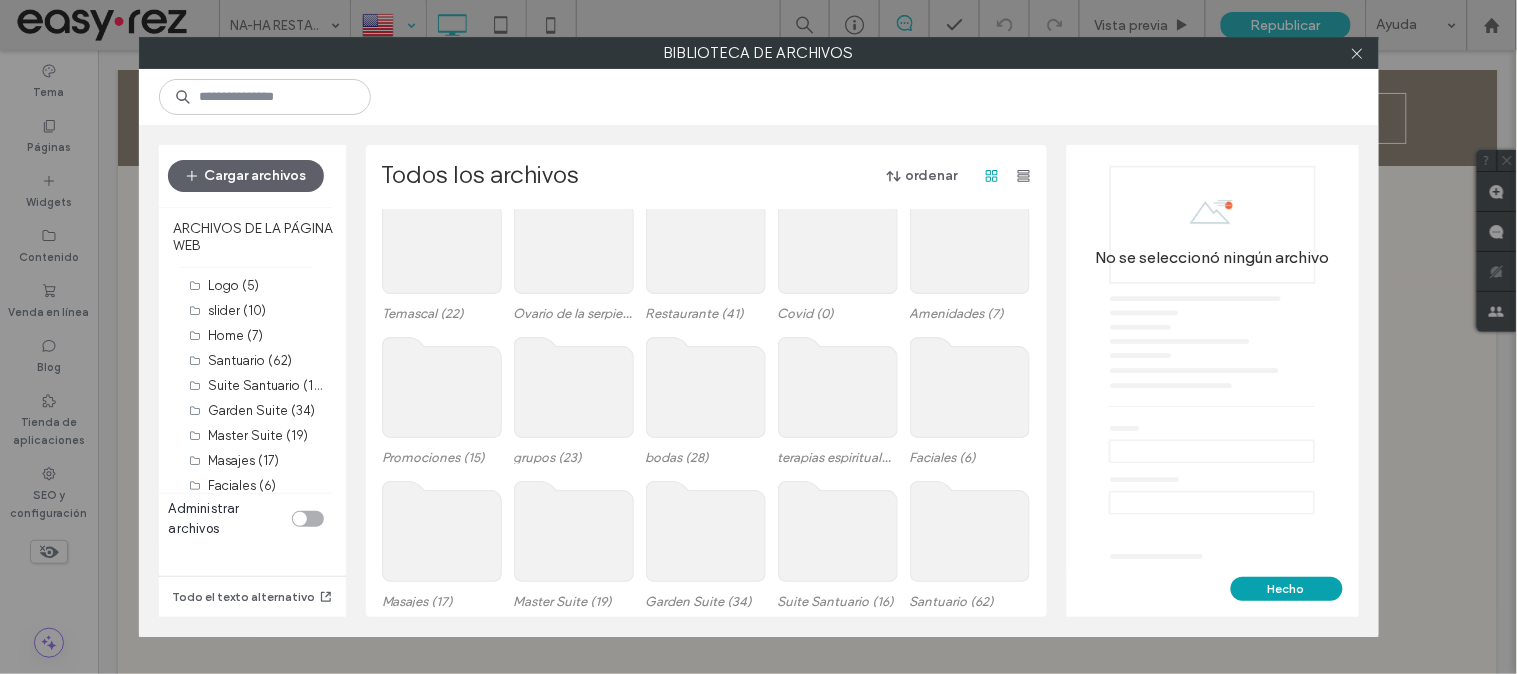 scroll, scrollTop: 1333, scrollLeft: 0, axis: vertical 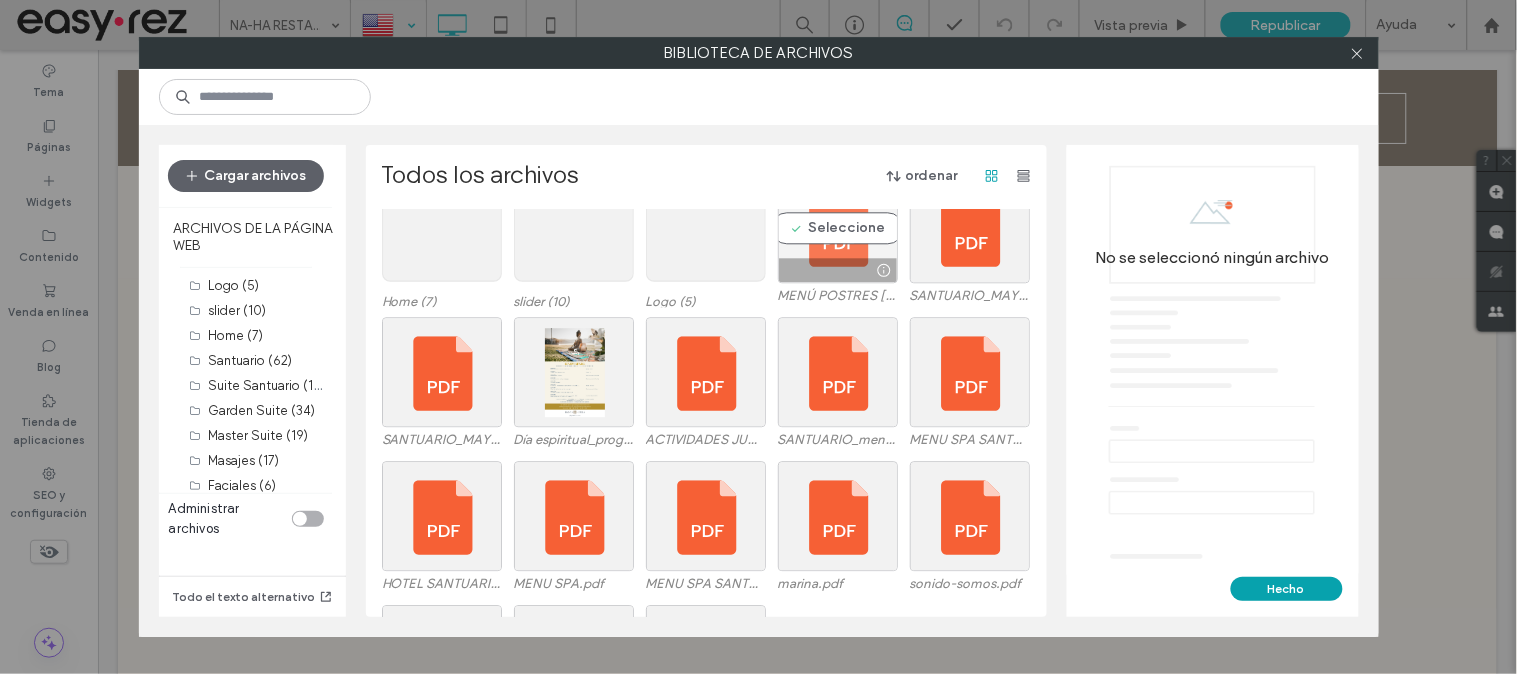 click at bounding box center (838, 270) 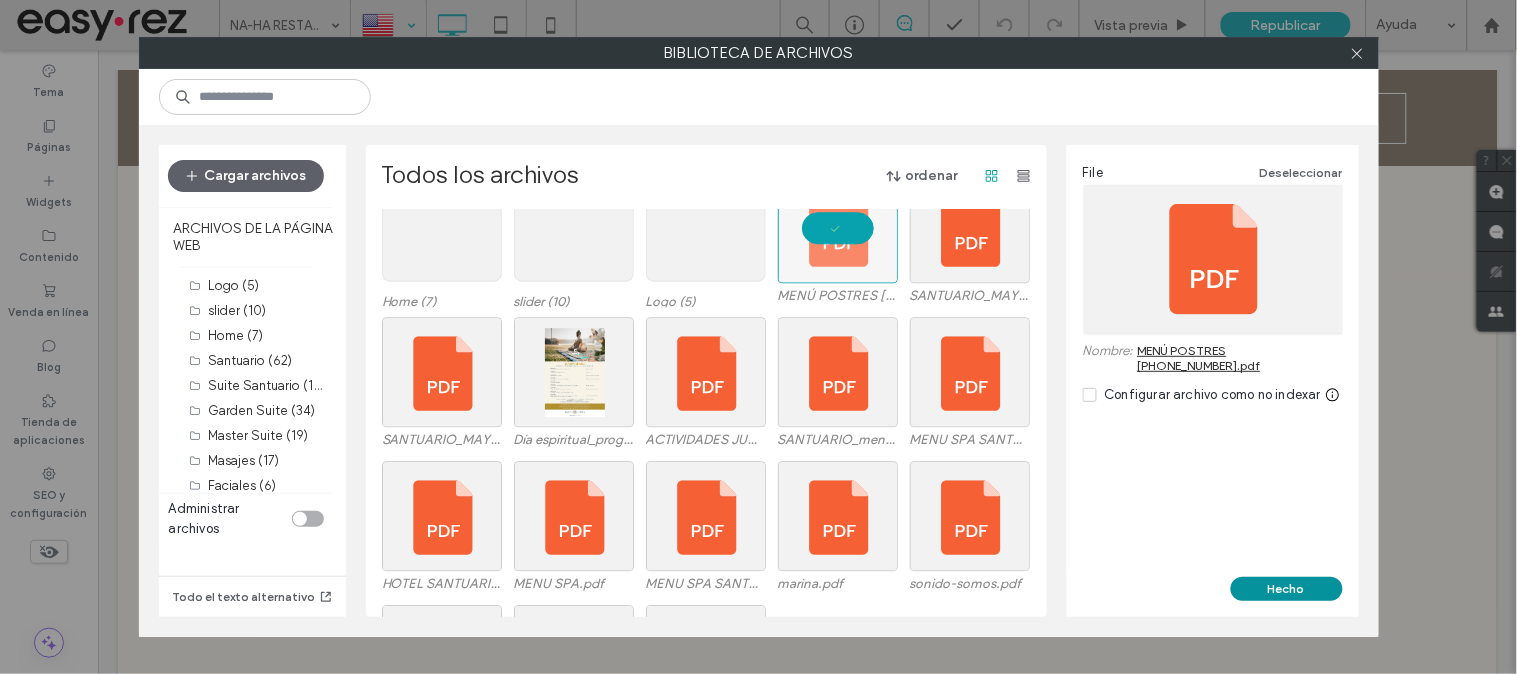click on "Hecho" at bounding box center (1287, 589) 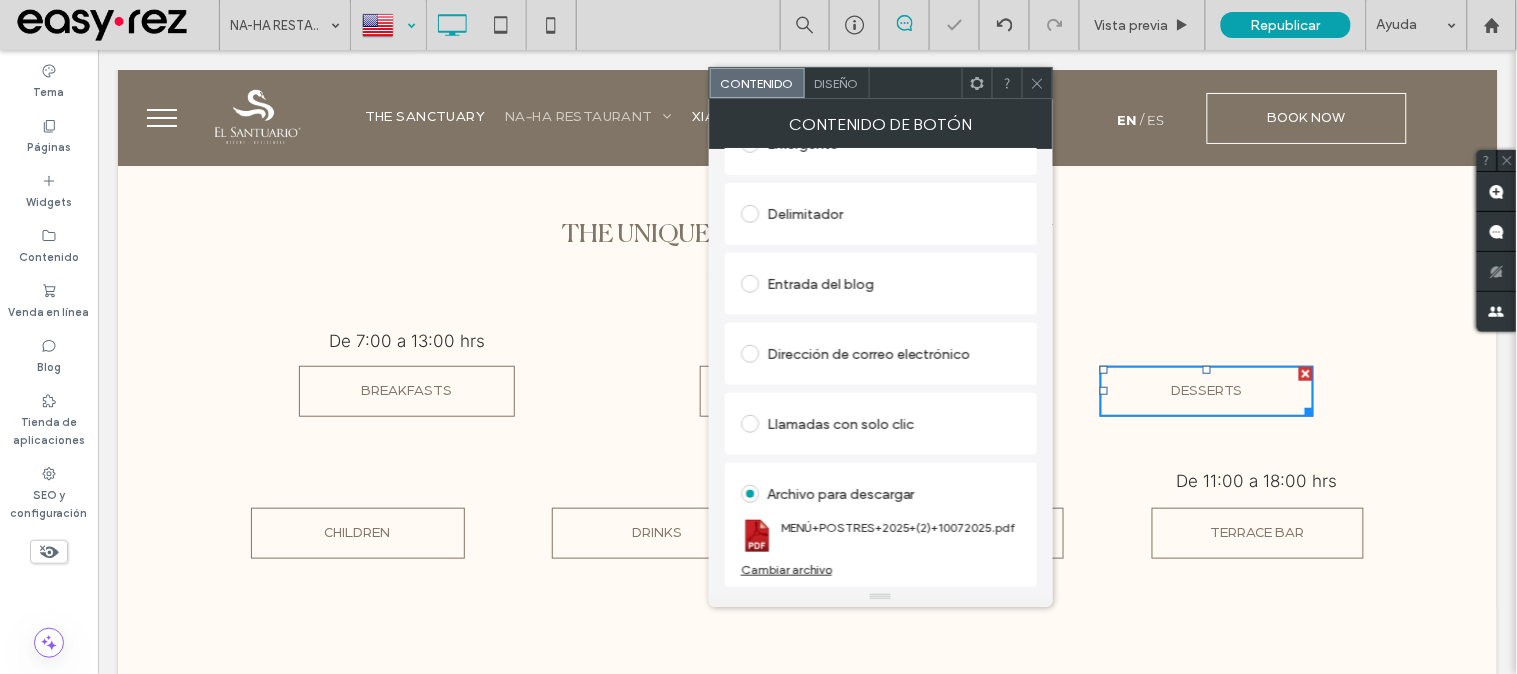 click at bounding box center [1037, 83] 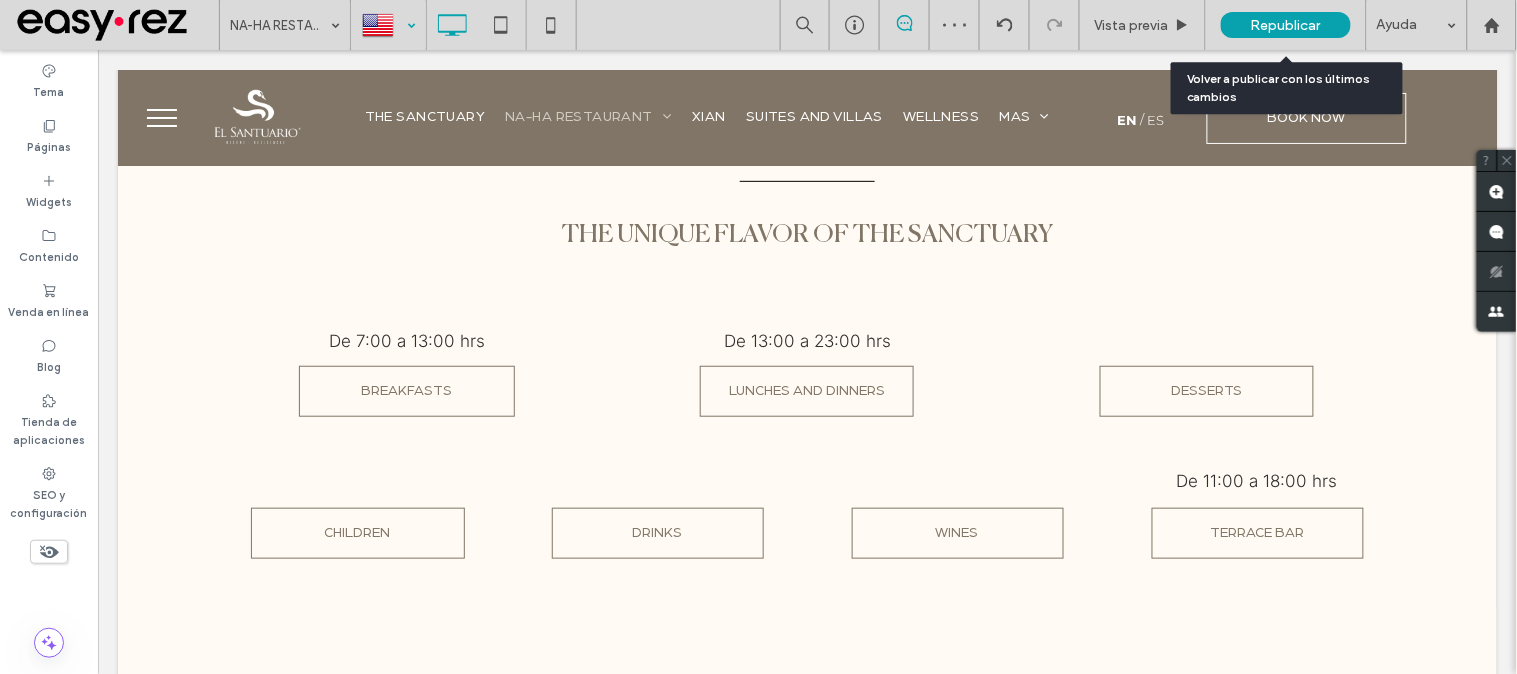 click on "Republicar" at bounding box center [1286, 25] 